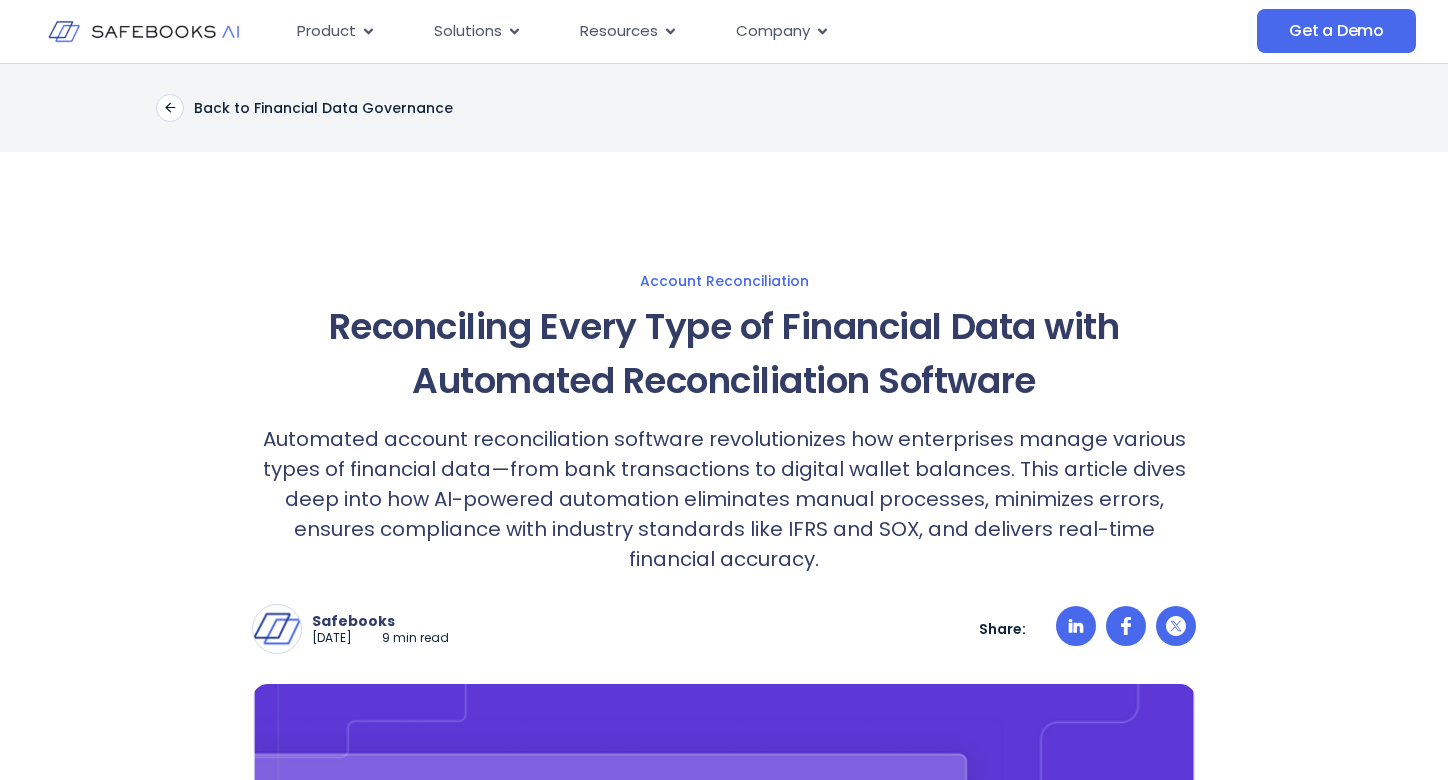 scroll, scrollTop: 86, scrollLeft: 0, axis: vertical 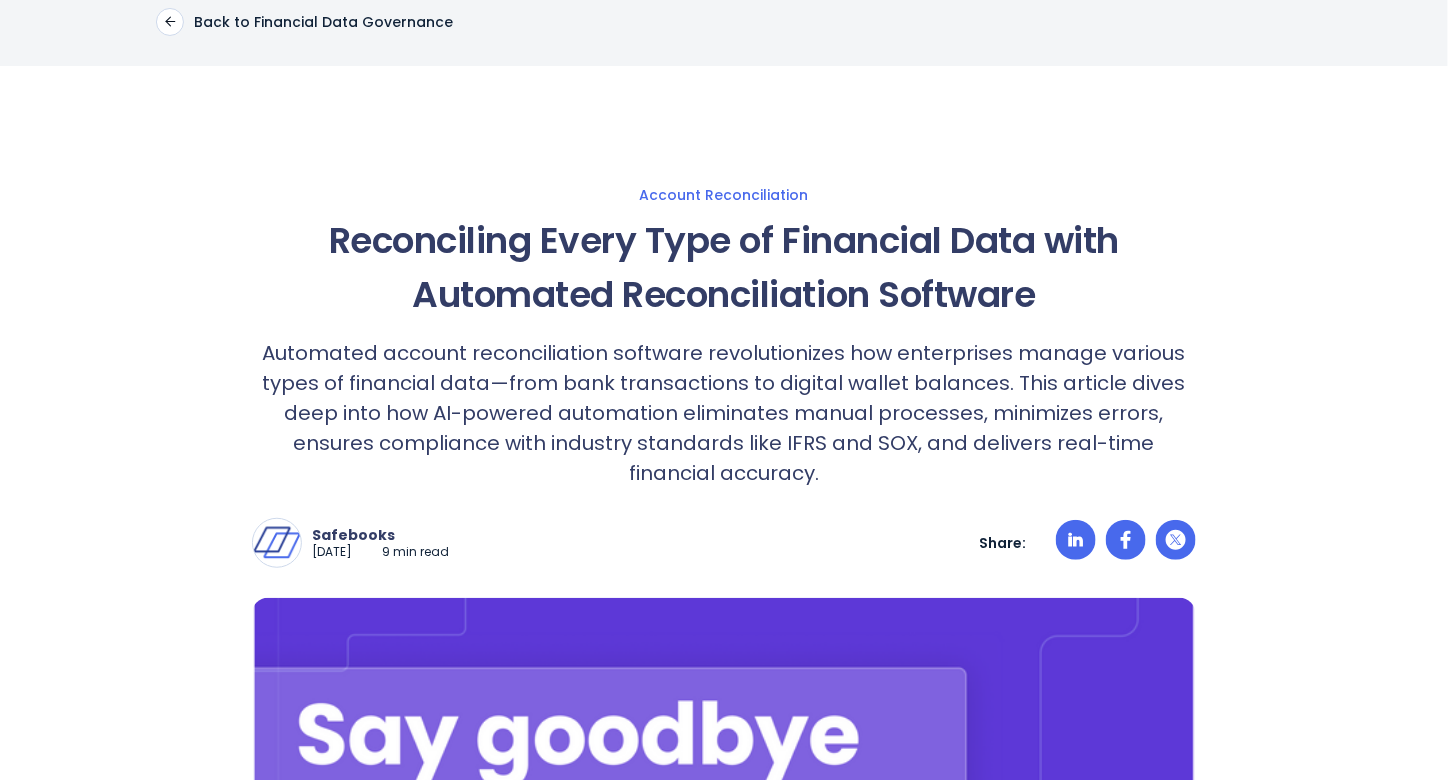 click on "Automated account reconciliation software revolutionizes how enterprises manage various types of financial data—from bank transactions to digital wallet balances. This article dives deep into how AI-powered automation eliminates manual processes, minimizes errors, ensures compliance with industry standards like IFRS and SOX, and delivers real-time financial accuracy." at bounding box center [724, 413] 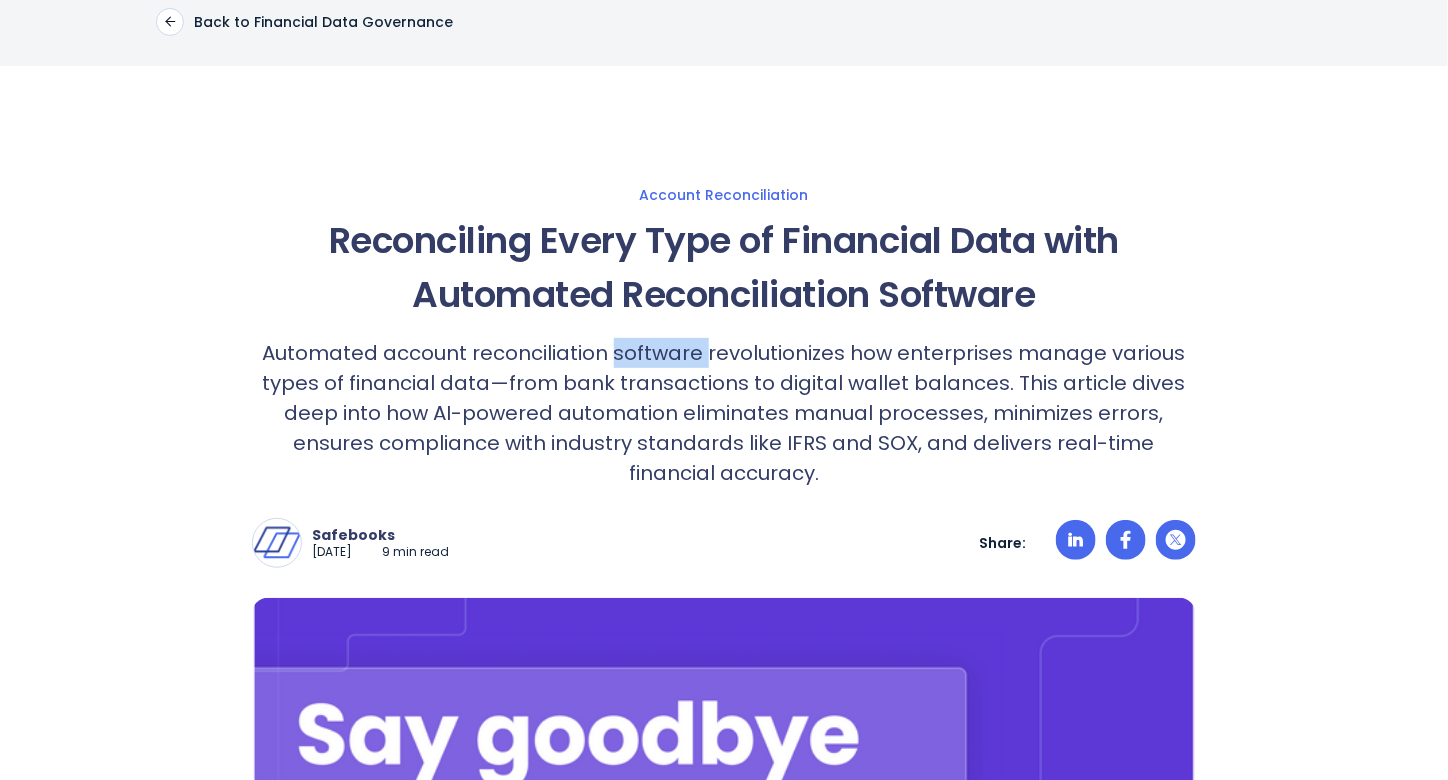 click on "Automated account reconciliation software revolutionizes how enterprises manage various types of financial data—from bank transactions to digital wallet balances. This article dives deep into how AI-powered automation eliminates manual processes, minimizes errors, ensures compliance with industry standards like IFRS and SOX, and delivers real-time financial accuracy." at bounding box center (724, 413) 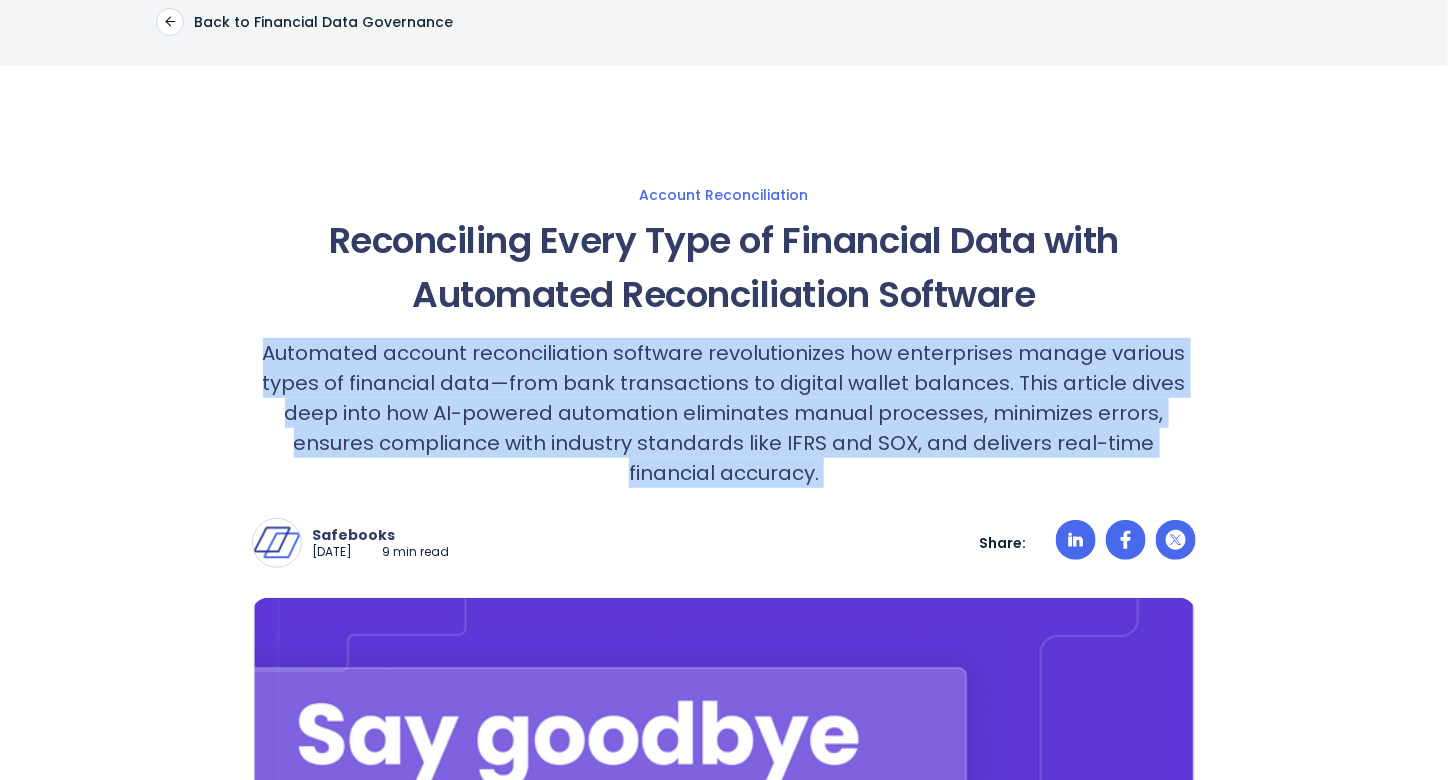 click on "Automated account reconciliation software revolutionizes how enterprises manage various types of financial data—from bank transactions to digital wallet balances. This article dives deep into how AI-powered automation eliminates manual processes, minimizes errors, ensures compliance with industry standards like IFRS and SOX, and delivers real-time financial accuracy." at bounding box center (724, 413) 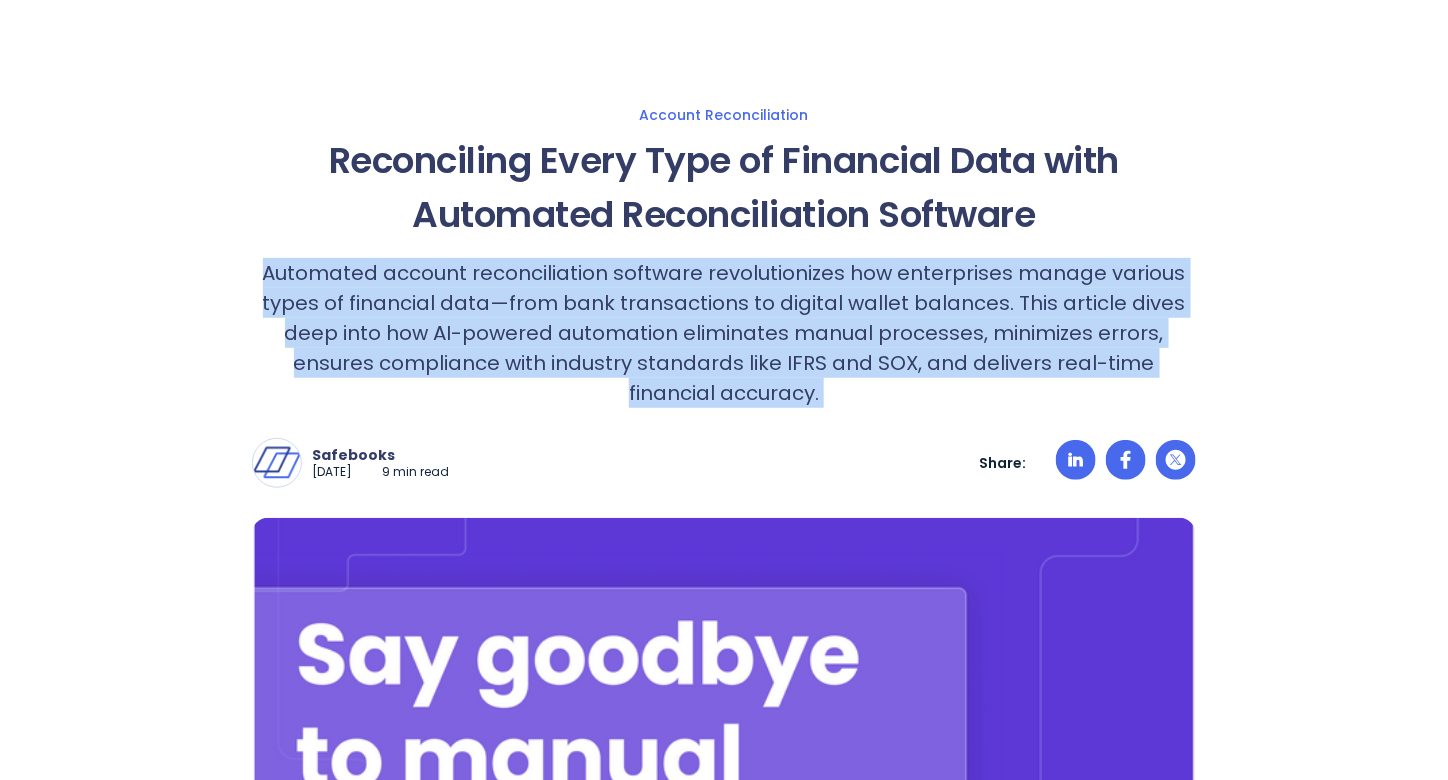scroll, scrollTop: 168, scrollLeft: 0, axis: vertical 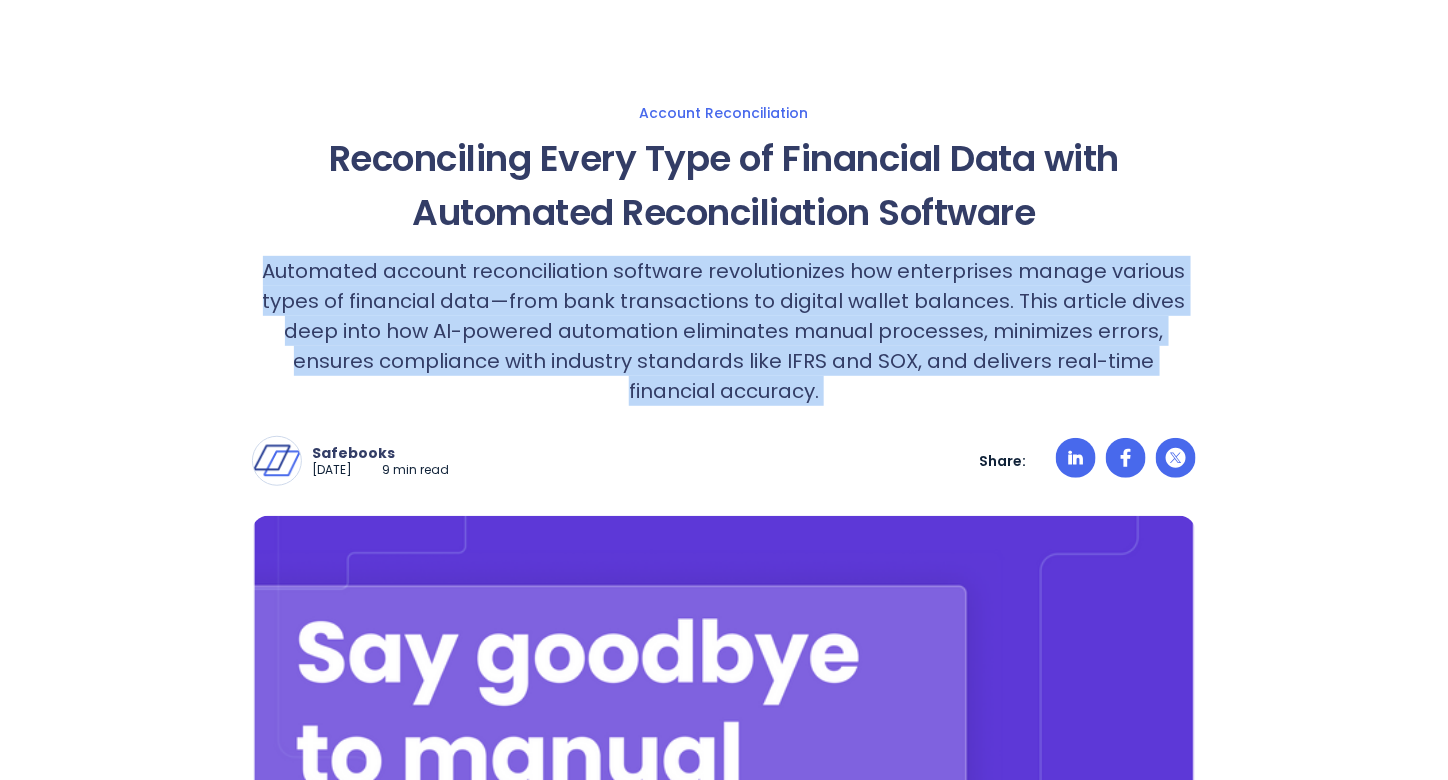 click on "Automated account reconciliation software revolutionizes how enterprises manage various types of financial data—from bank transactions to digital wallet balances. This article dives deep into how AI-powered automation eliminates manual processes, minimizes errors, ensures compliance with industry standards like IFRS and SOX, and delivers real-time financial accuracy." at bounding box center (724, 331) 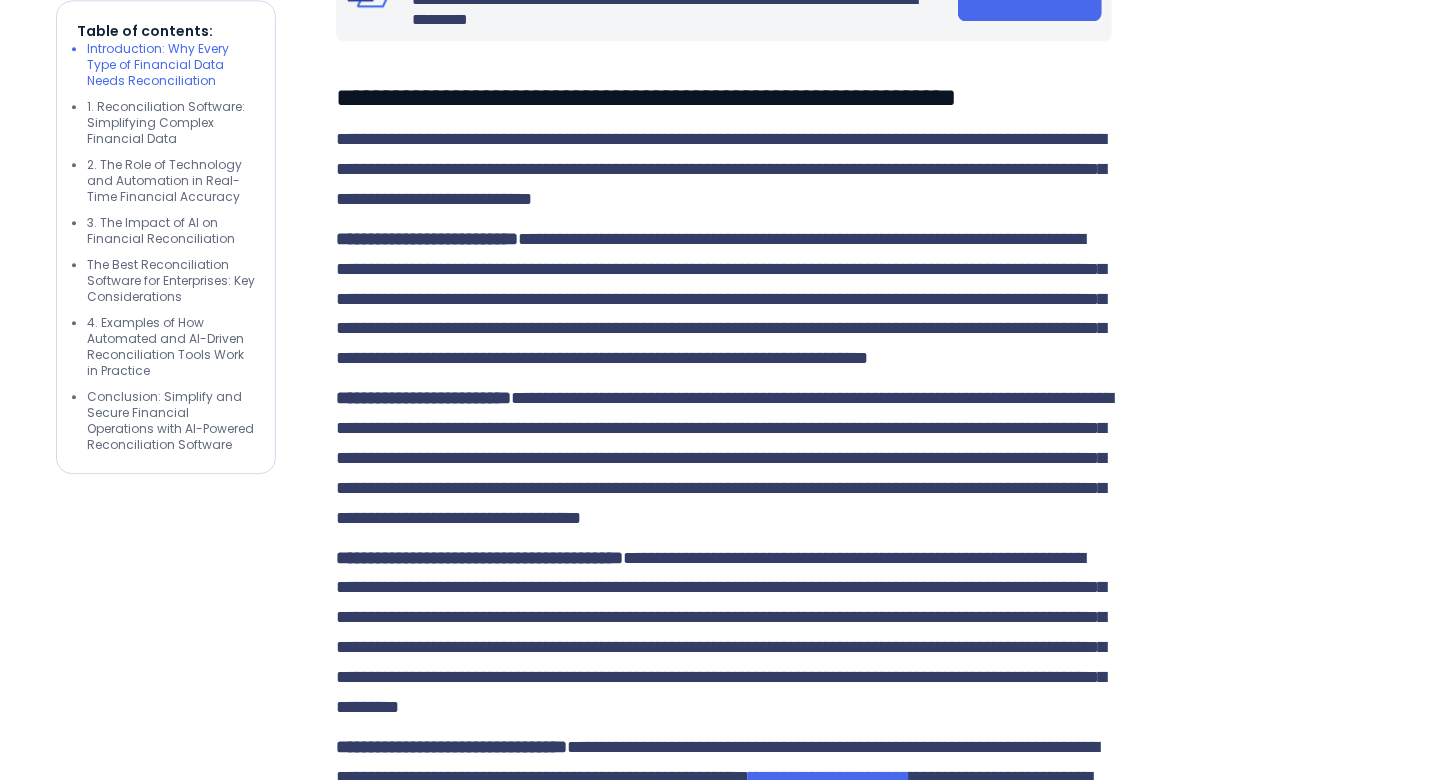 scroll, scrollTop: 1630, scrollLeft: 0, axis: vertical 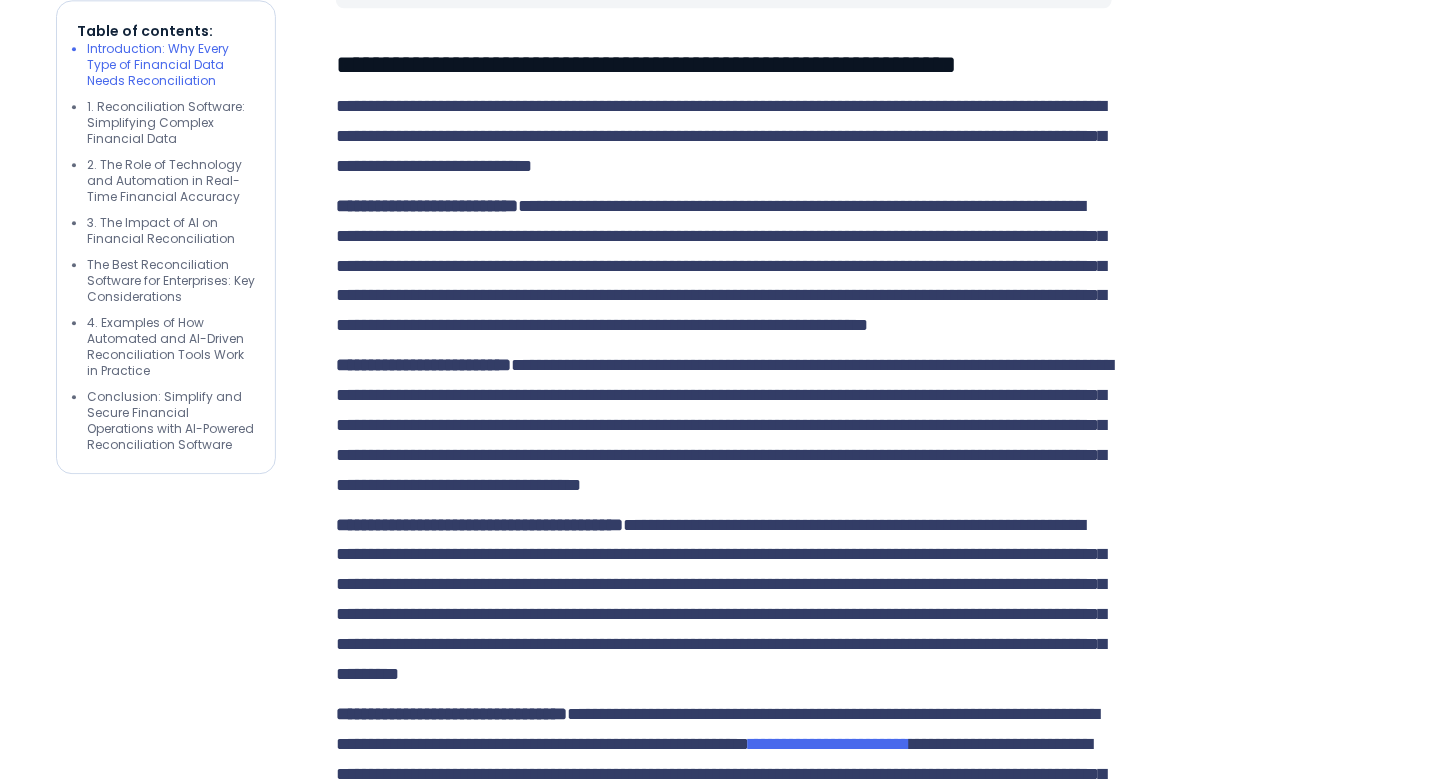 click on "**********" at bounding box center (721, 136) 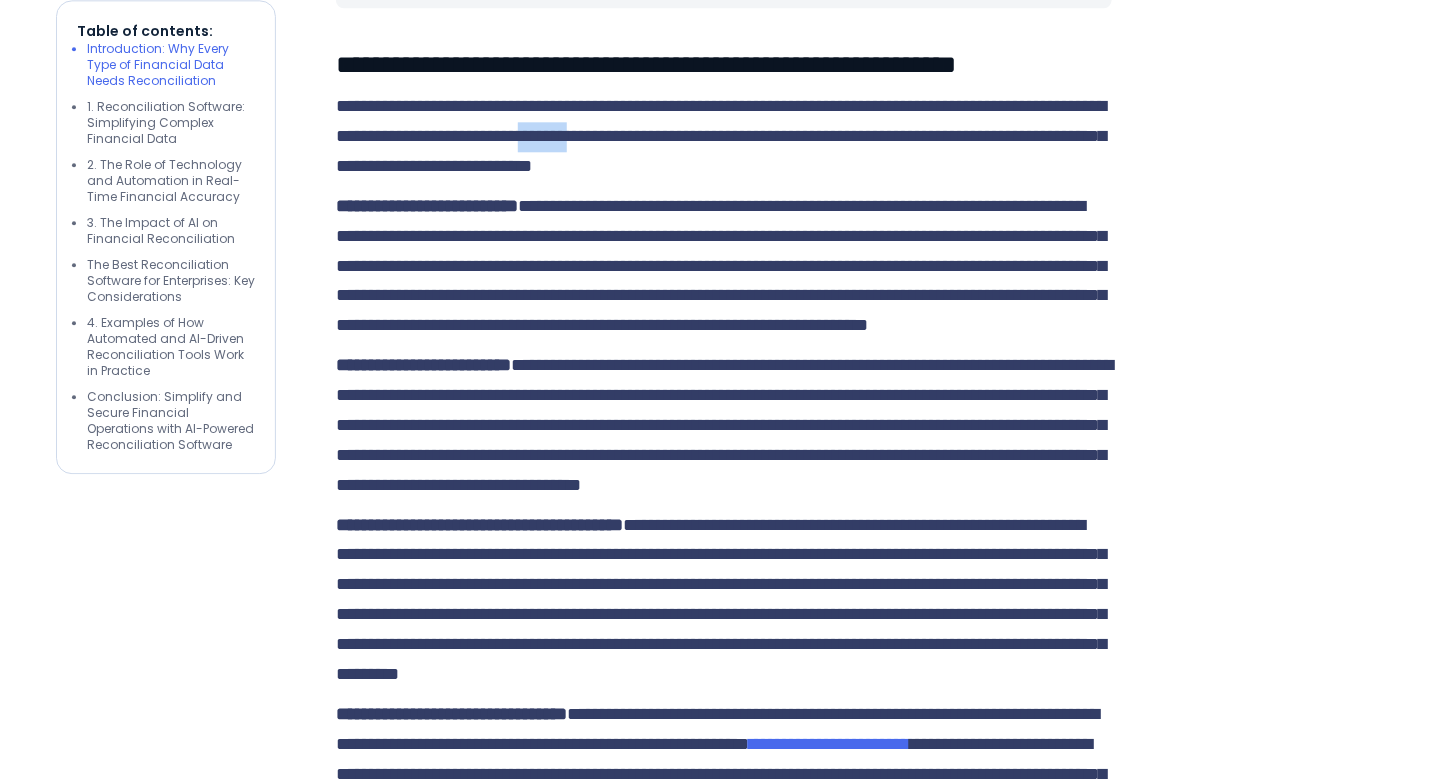 click on "**********" at bounding box center [721, 136] 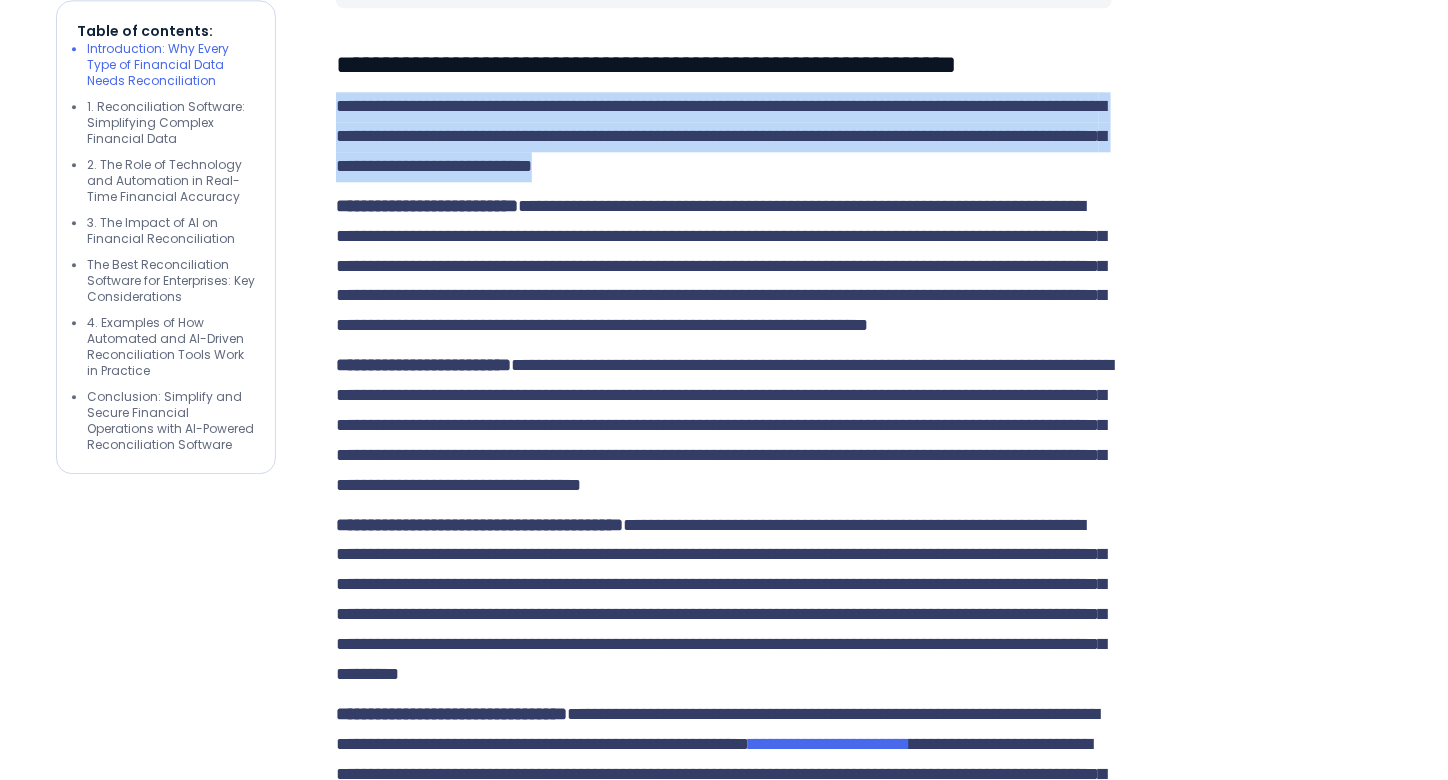 click on "**********" at bounding box center [721, 136] 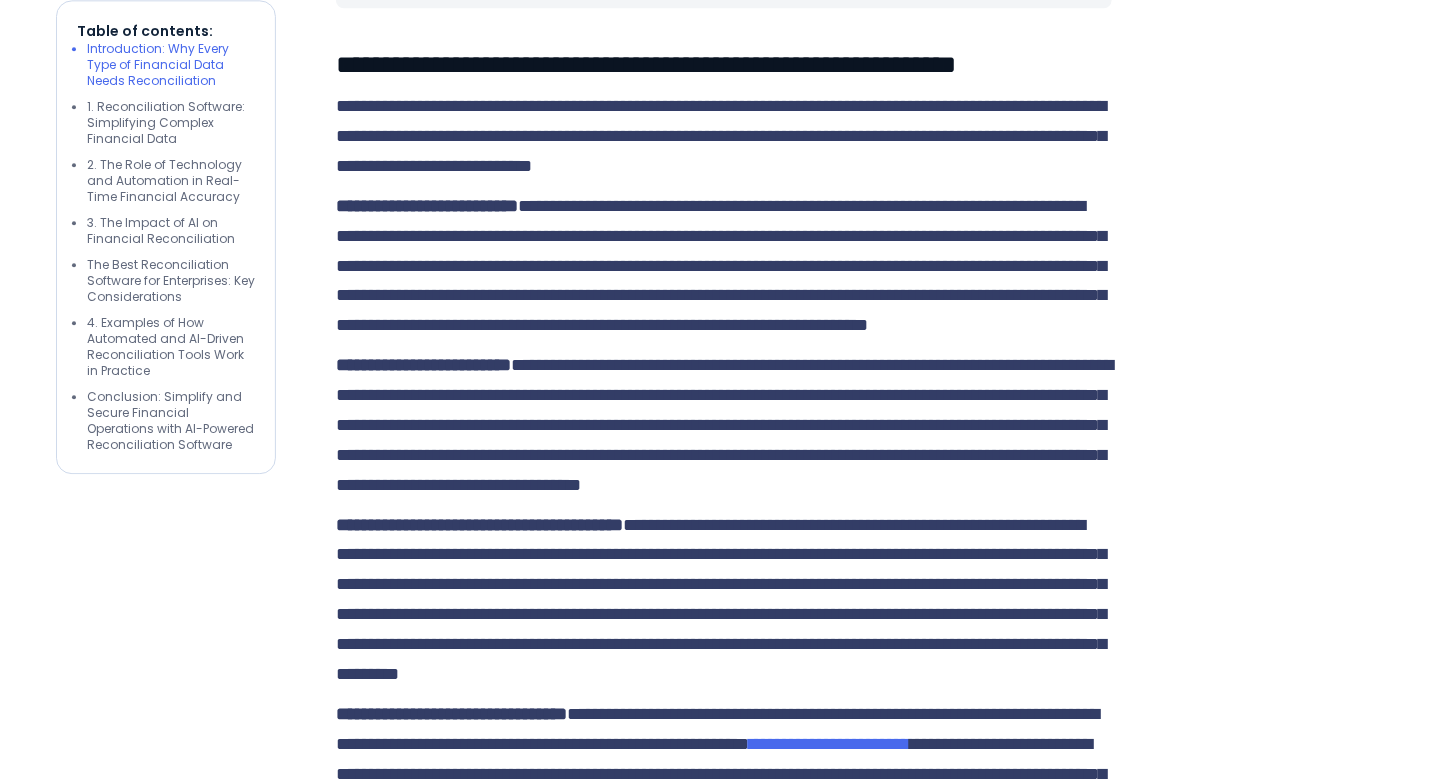 click on "**********" at bounding box center [721, 136] 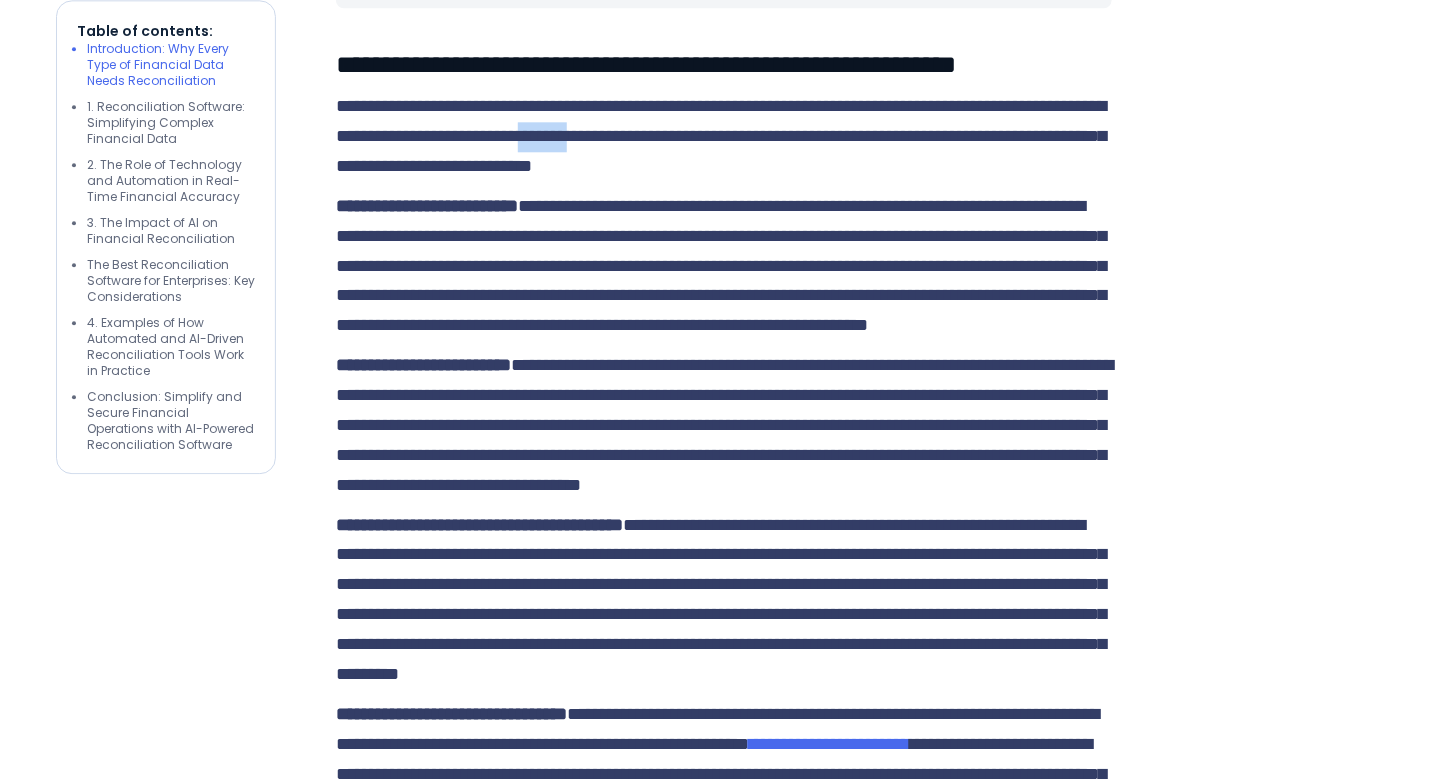 click on "**********" at bounding box center [721, 136] 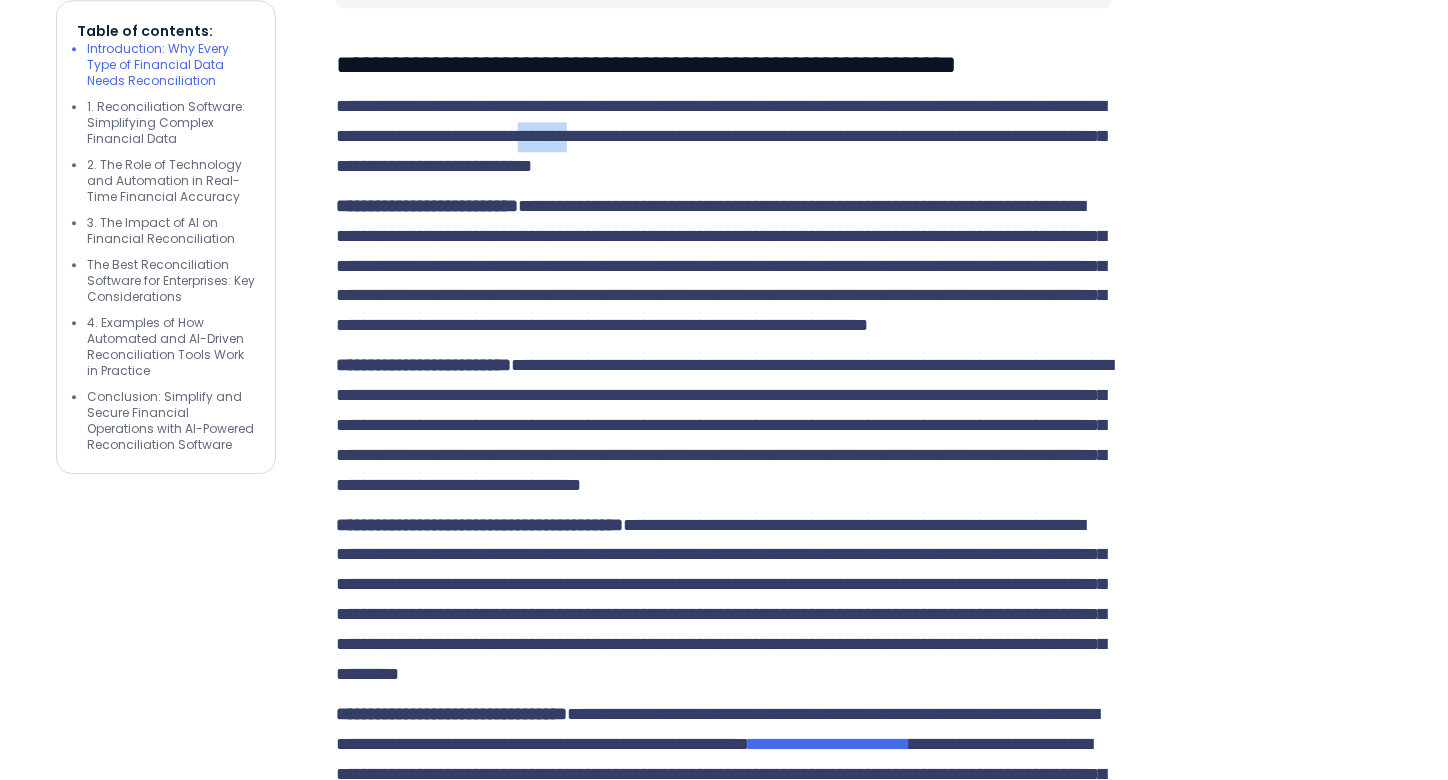 click on "**********" at bounding box center (721, 136) 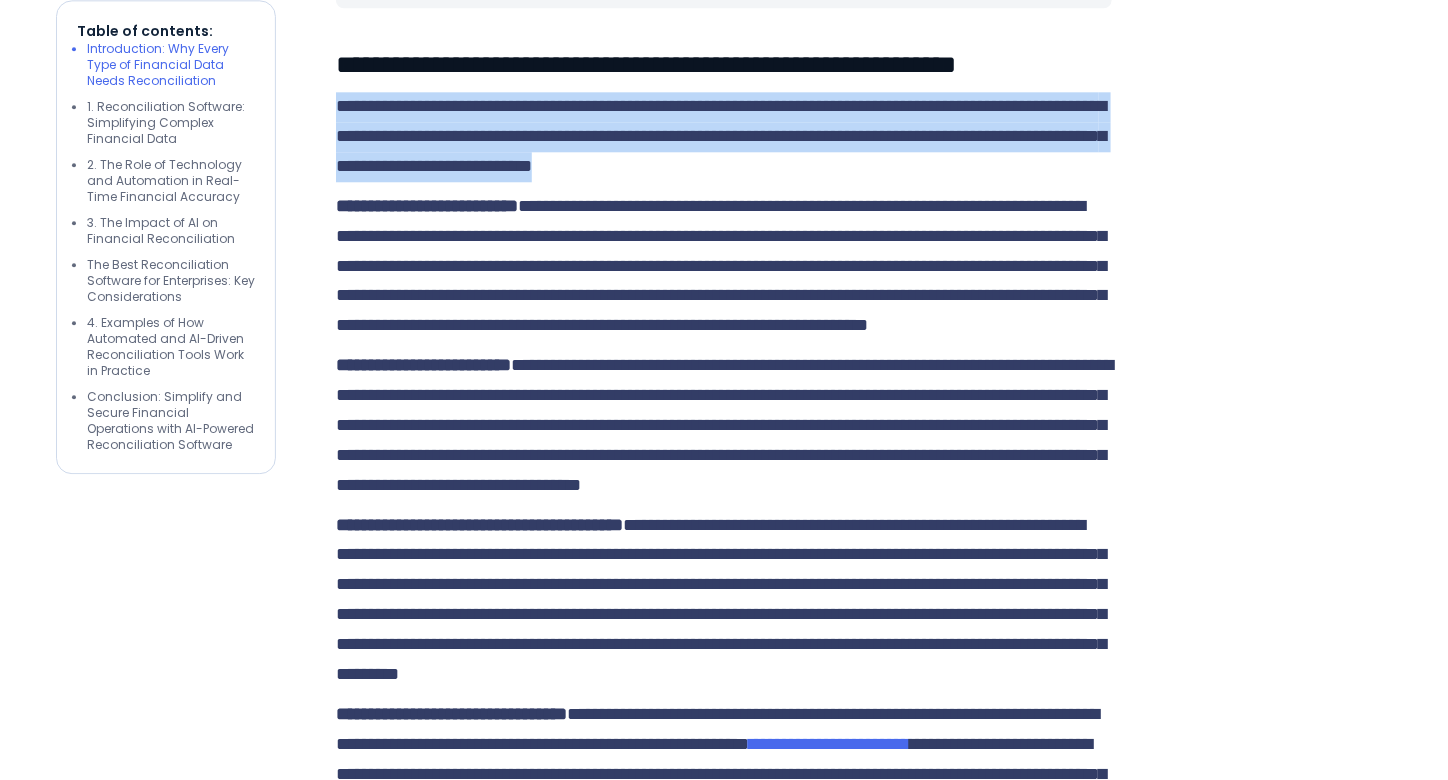 click on "**********" at bounding box center [721, 136] 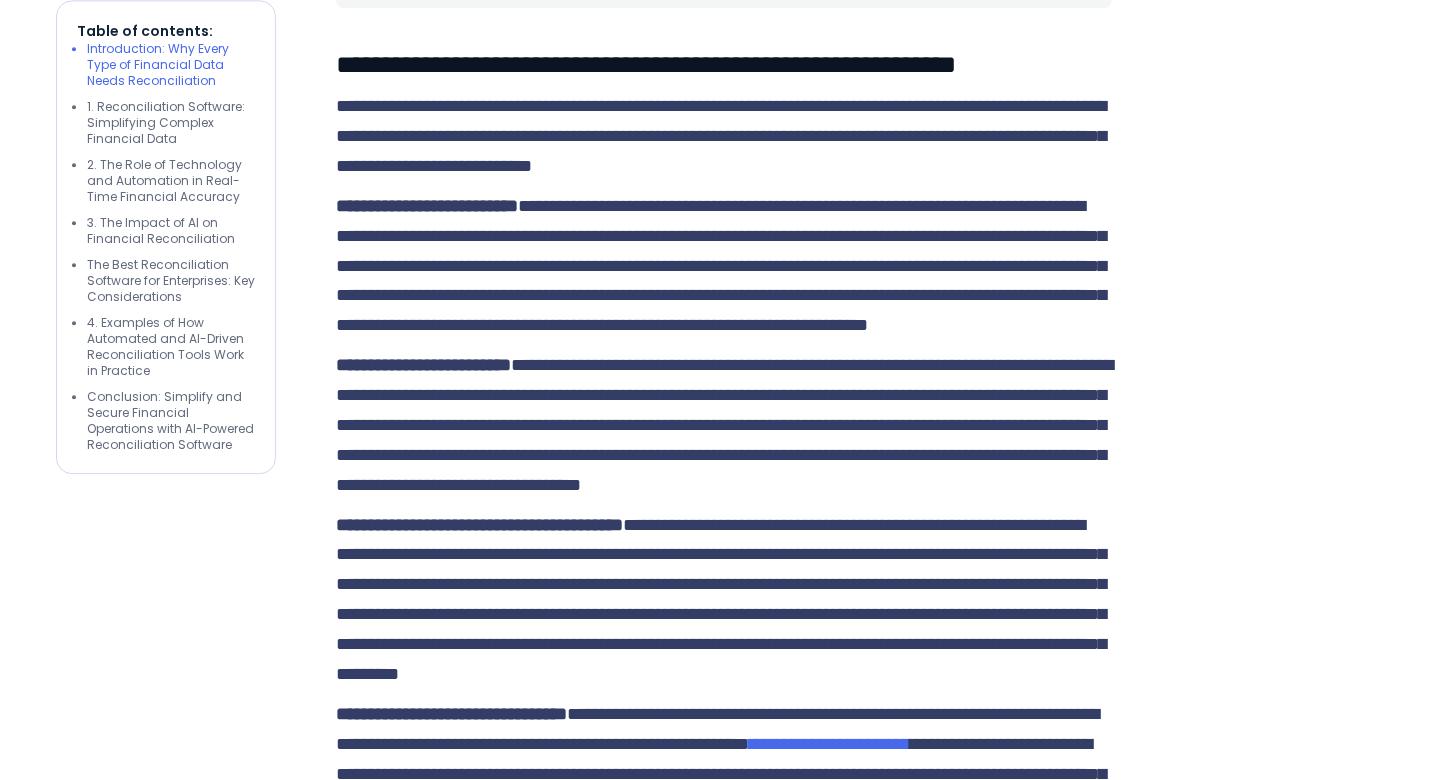 click on "**********" at bounding box center (724, 266) 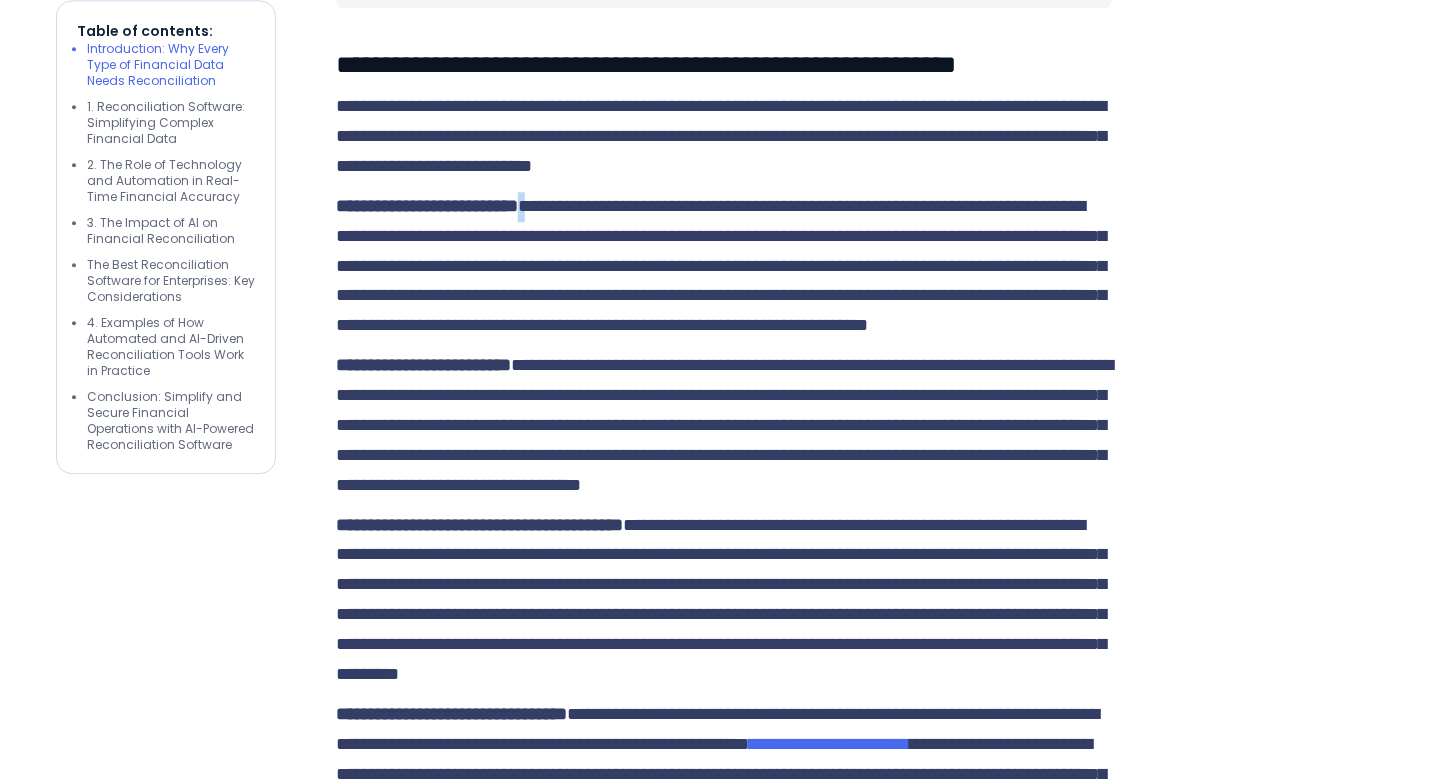 click on "**********" at bounding box center [724, 266] 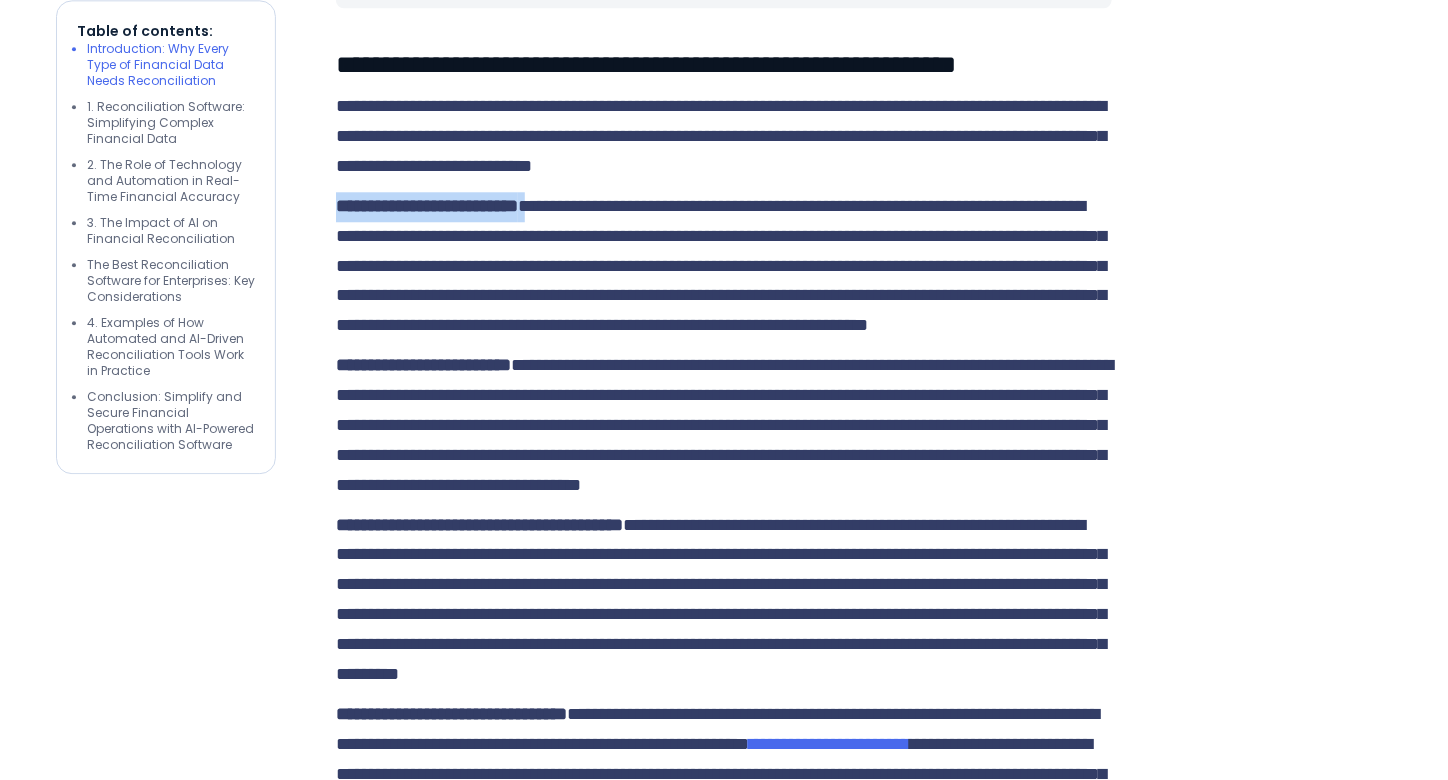 click on "**********" at bounding box center [724, 266] 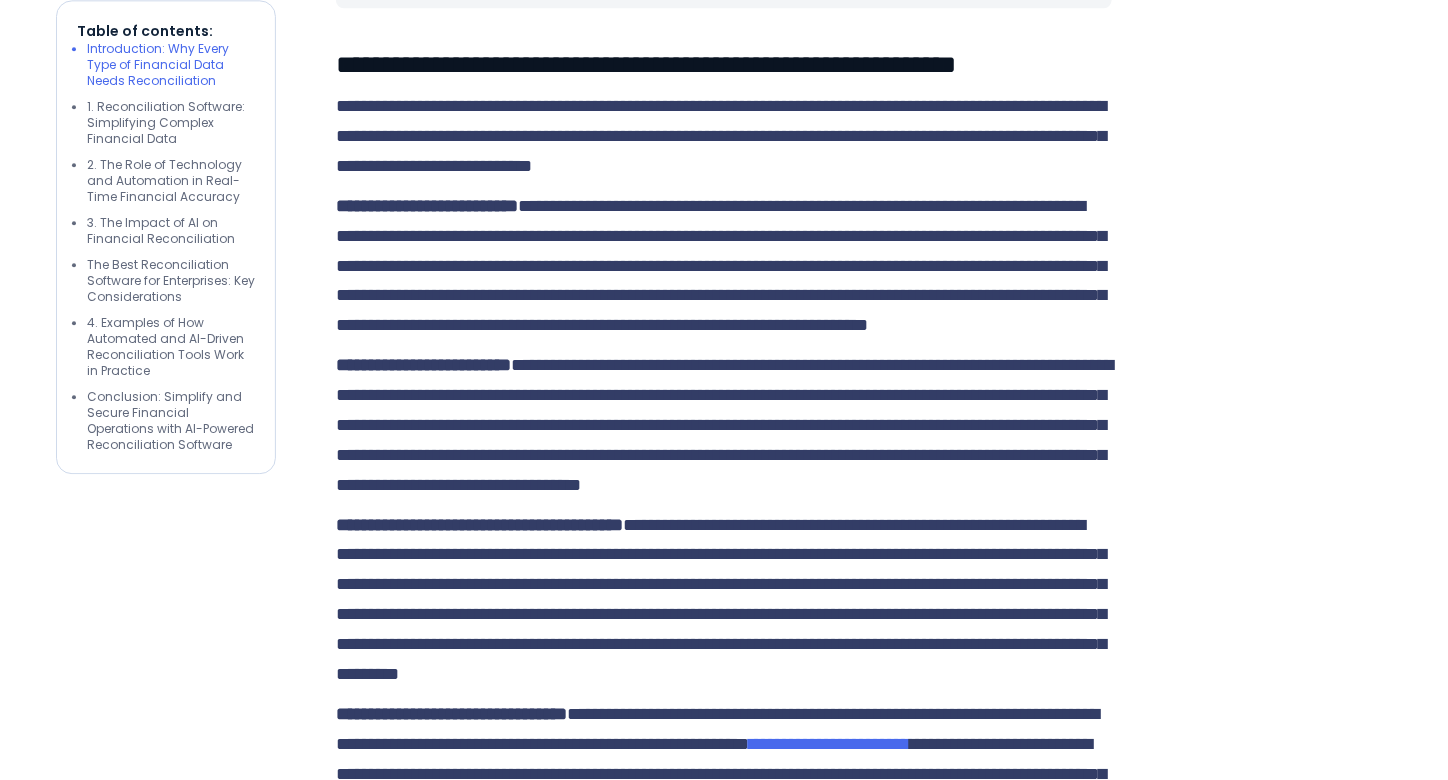 click on "**********" at bounding box center [724, 266] 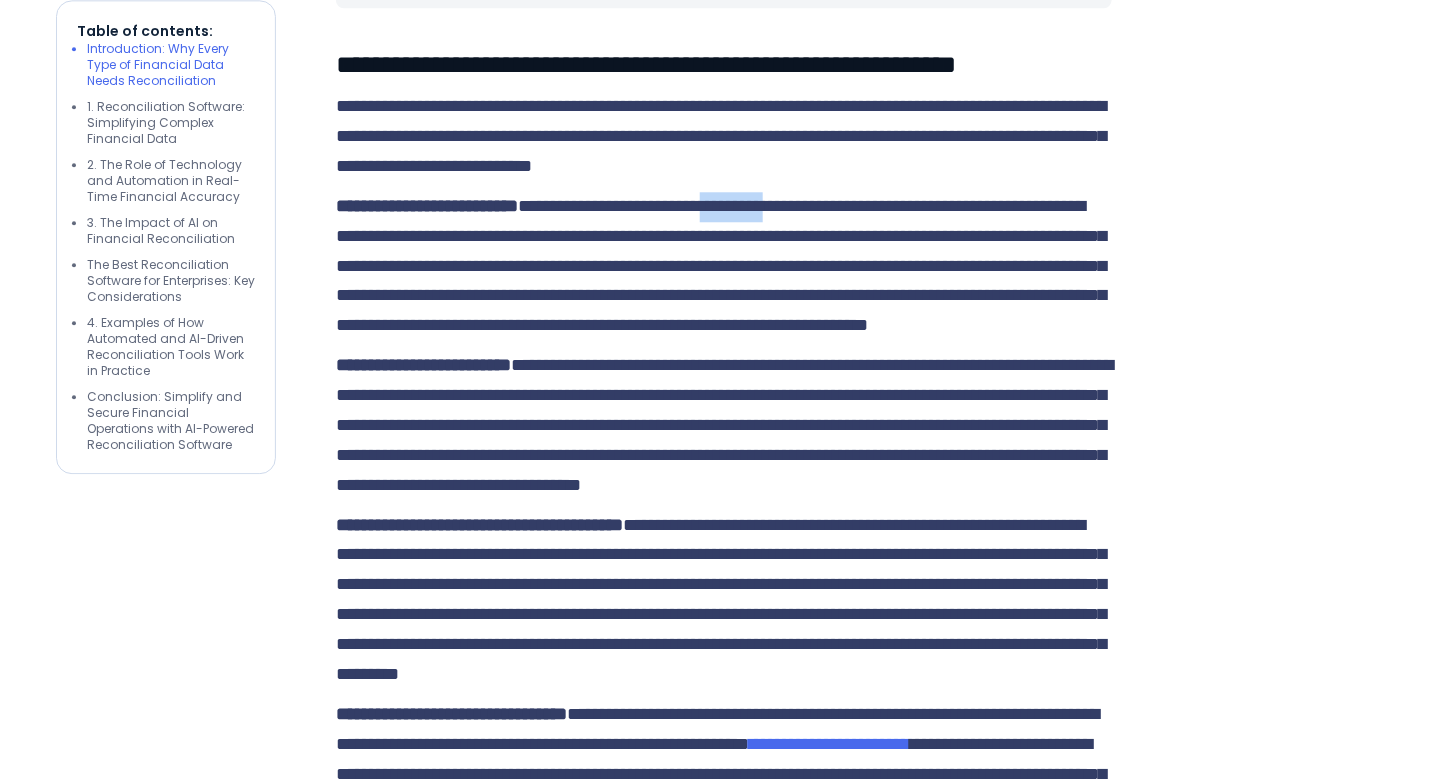 click on "**********" at bounding box center [724, 266] 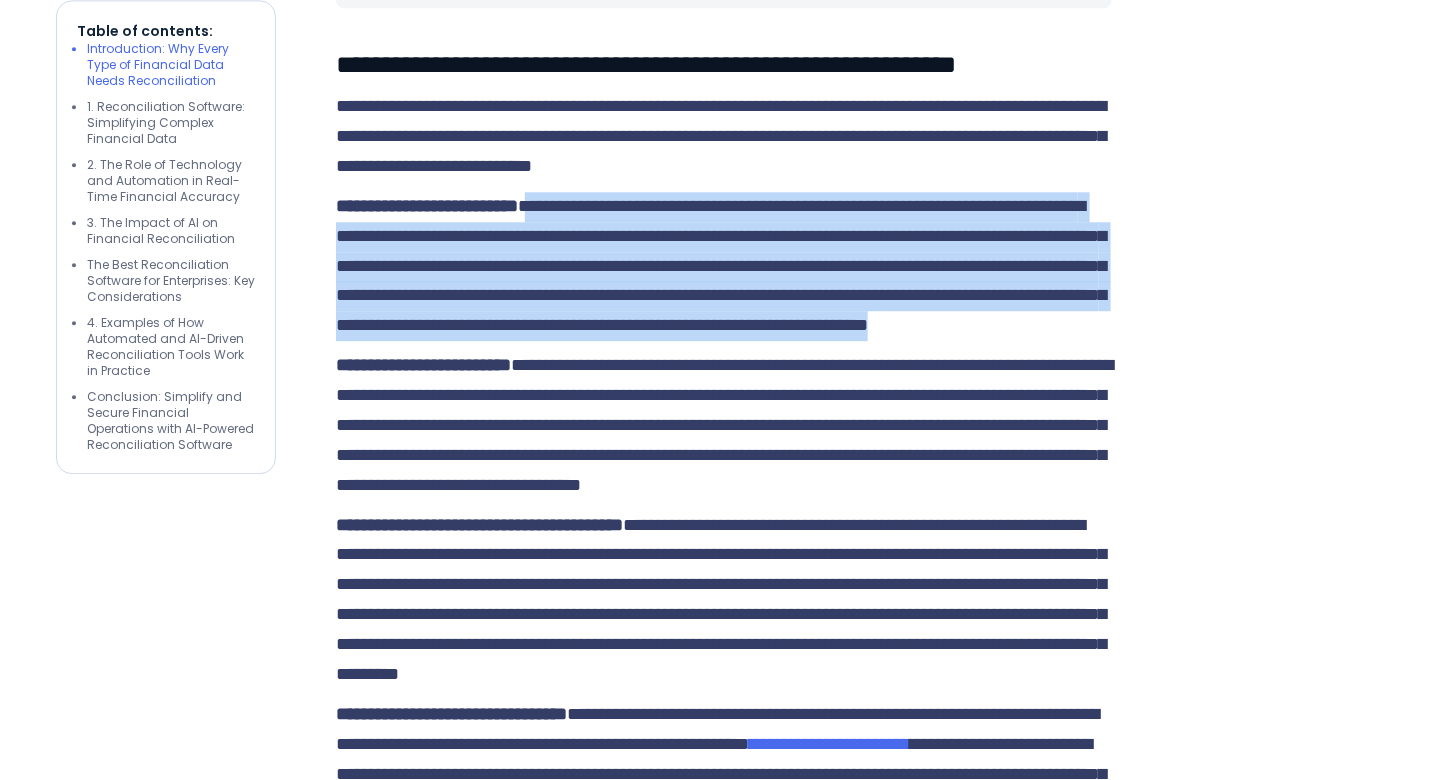 click on "**********" at bounding box center [724, 266] 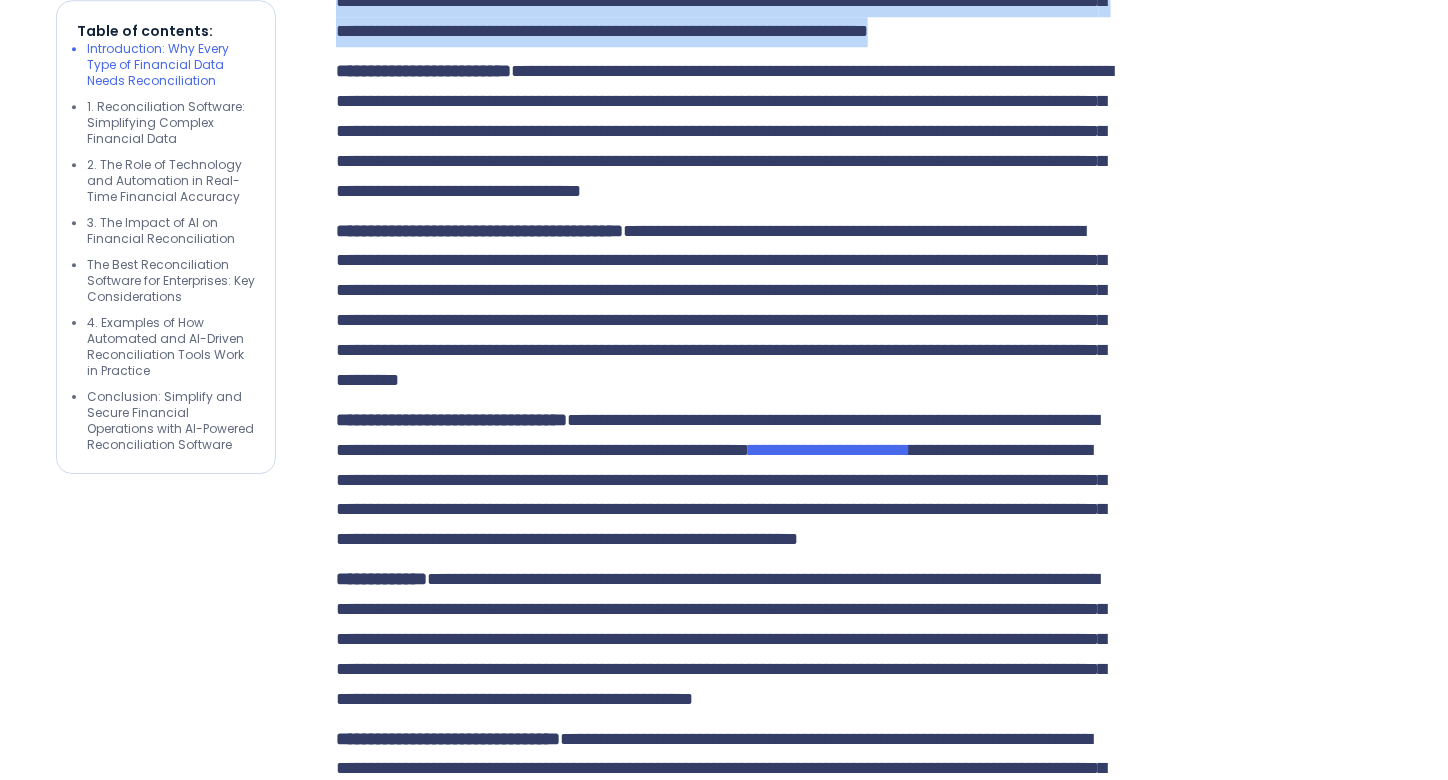 scroll, scrollTop: 1926, scrollLeft: 0, axis: vertical 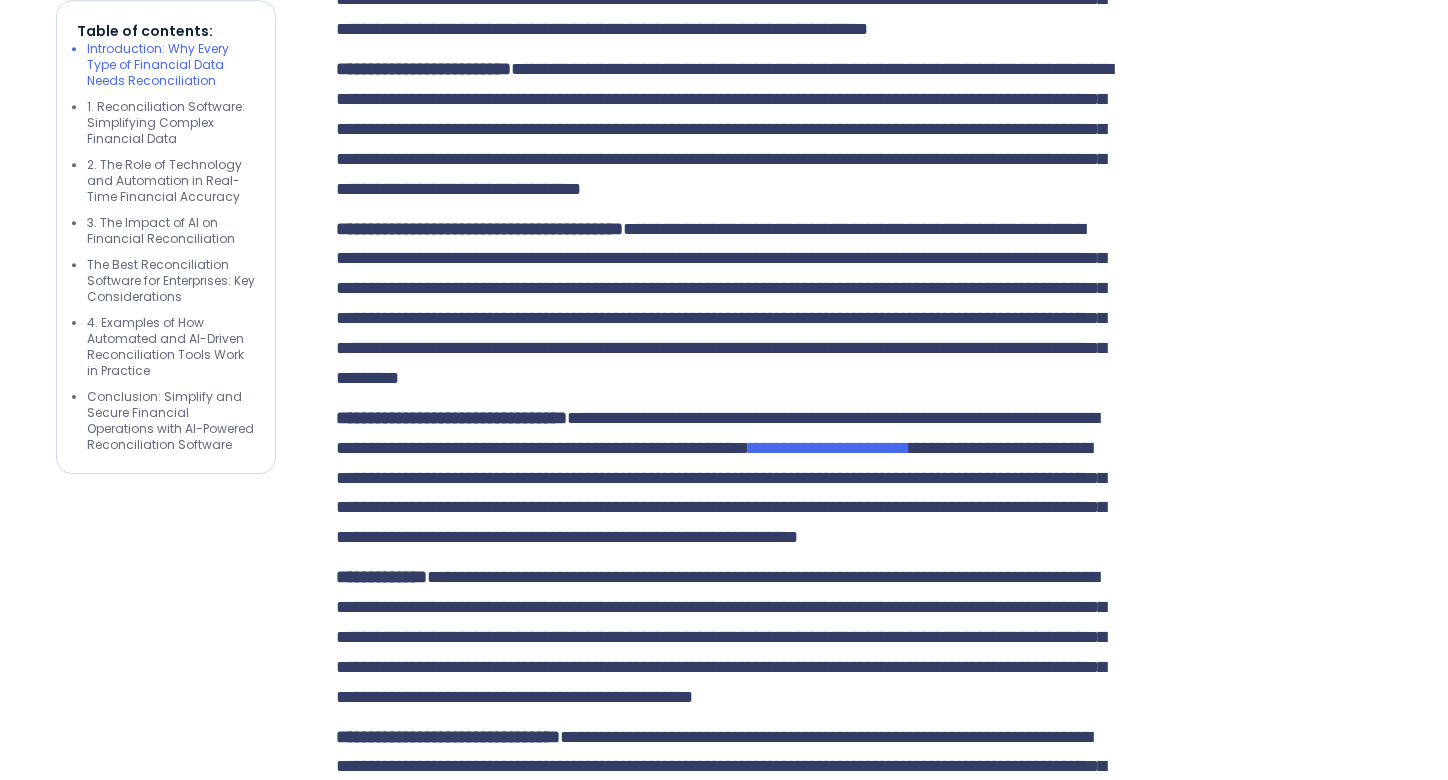 click on "**********" at bounding box center [724, 129] 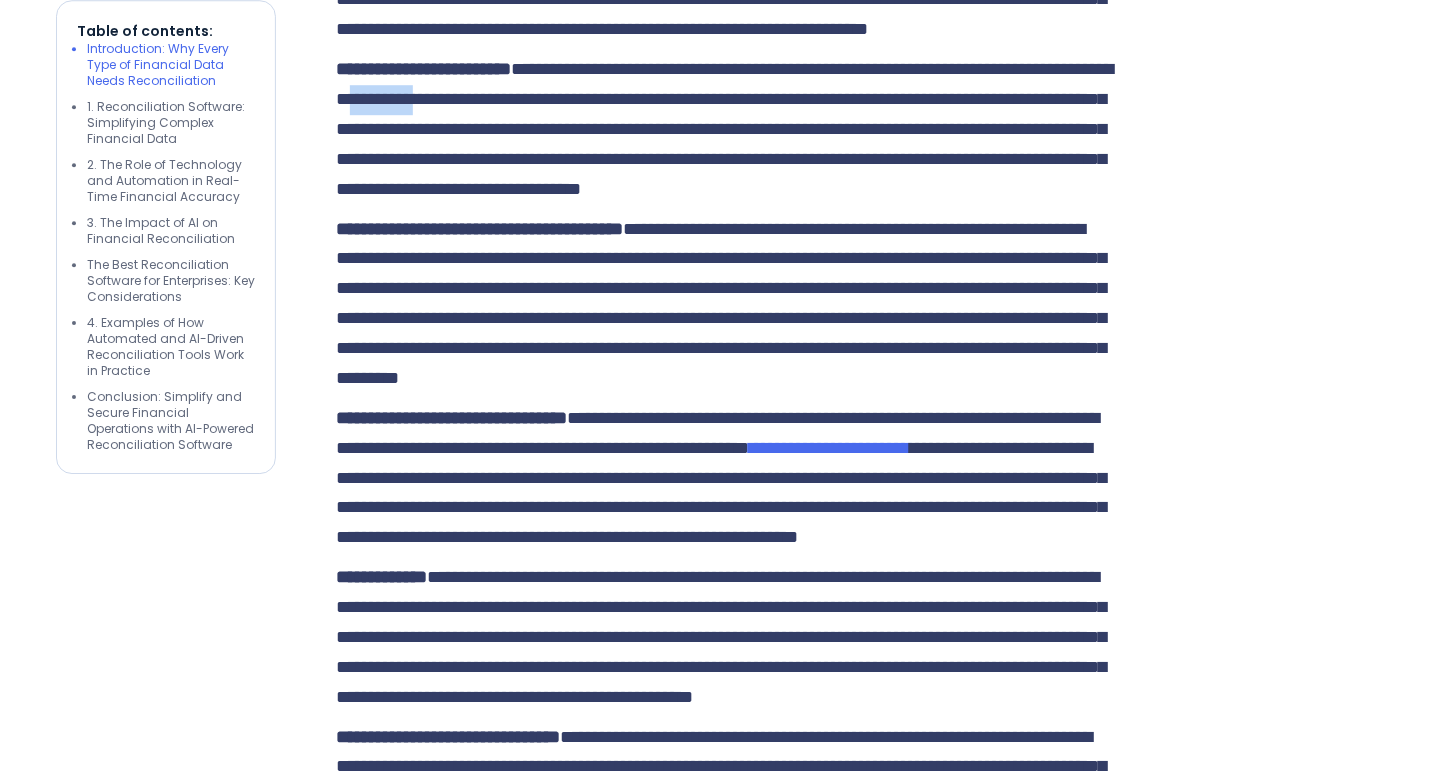 click on "**********" at bounding box center (724, 129) 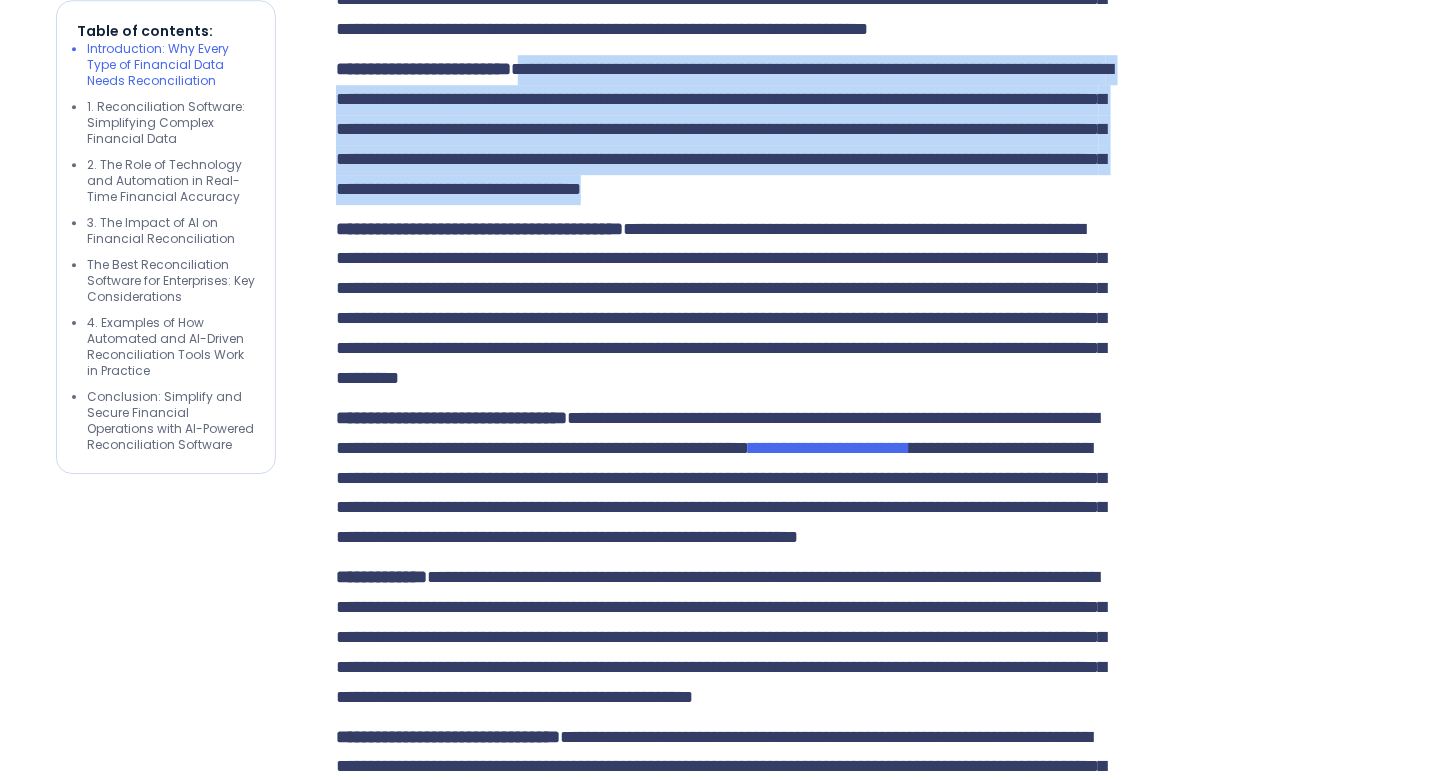 click on "**********" at bounding box center (724, 129) 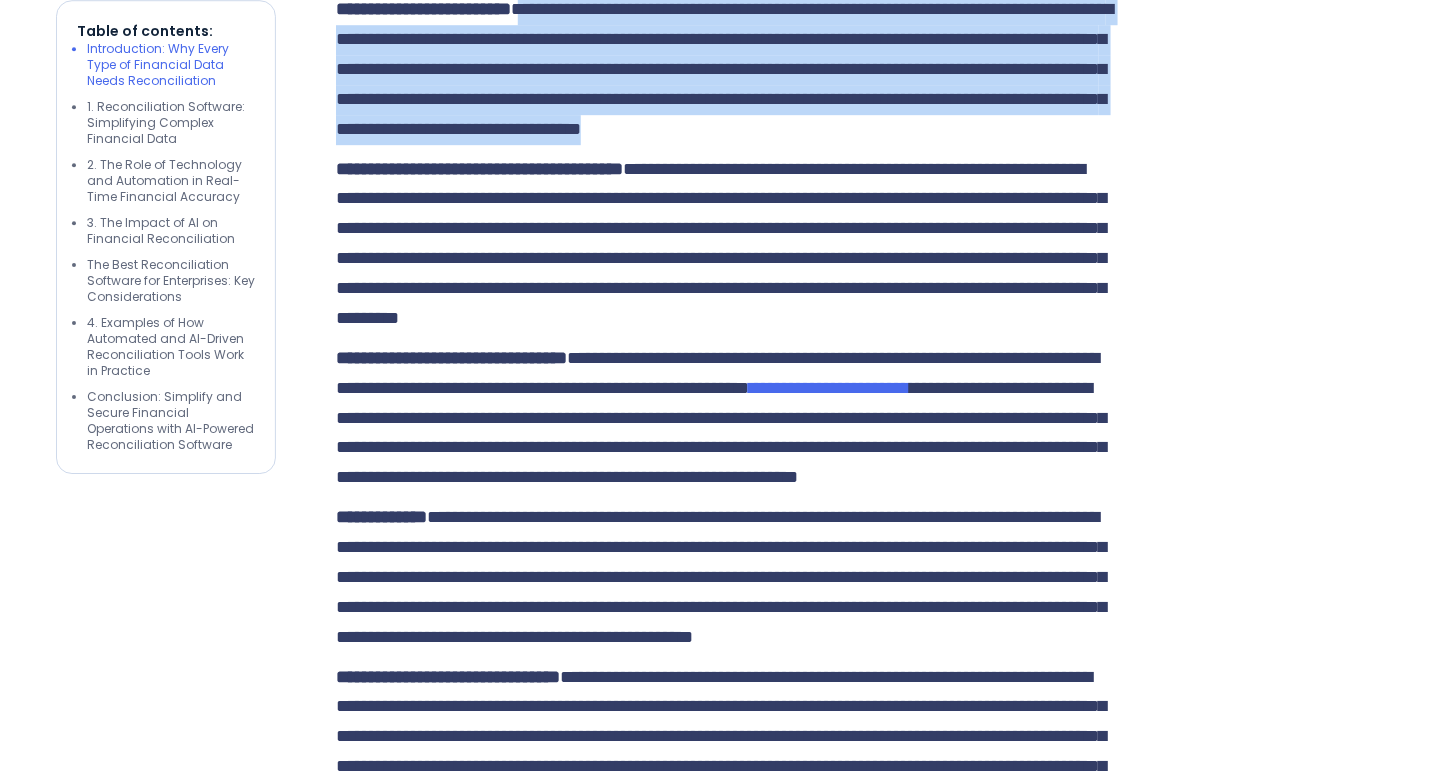 scroll, scrollTop: 1988, scrollLeft: 0, axis: vertical 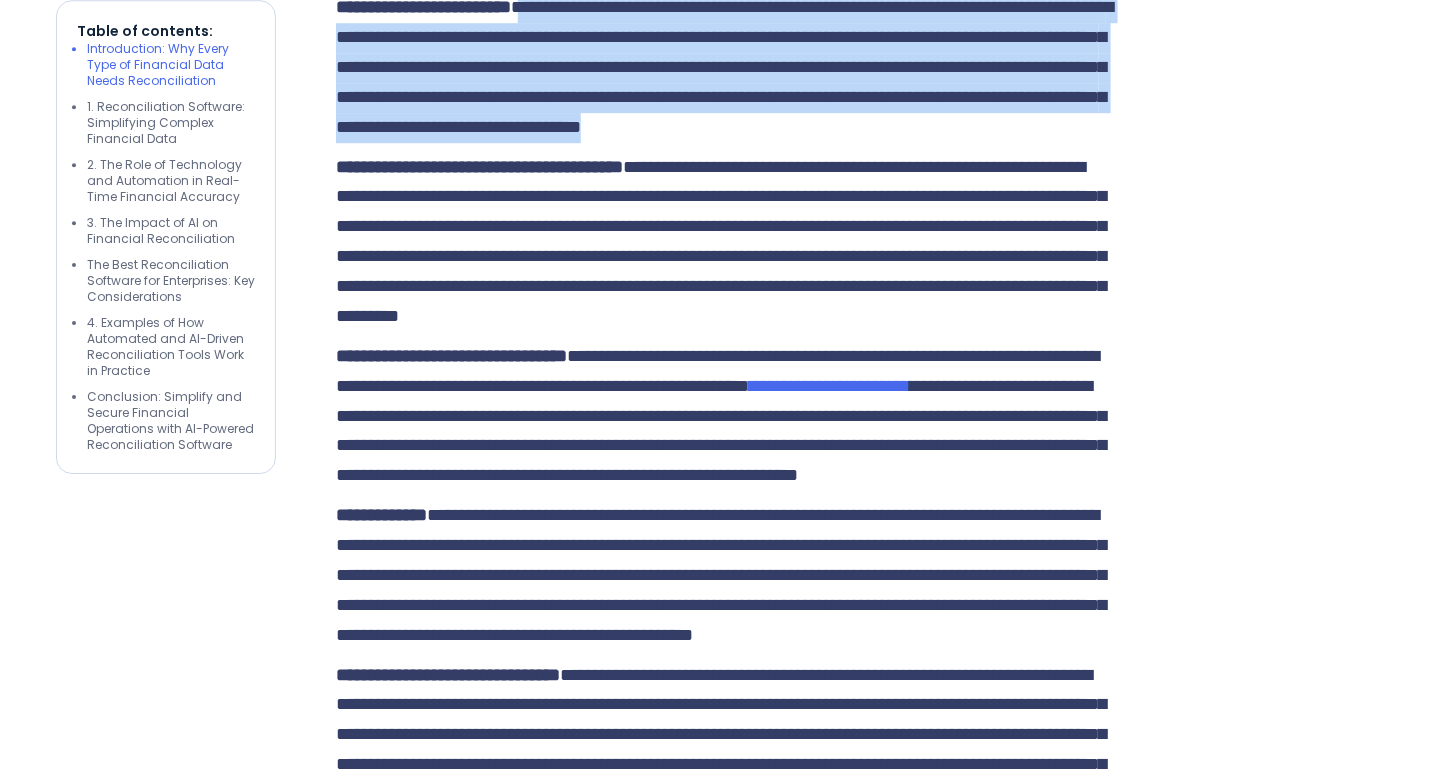 click on "**********" at bounding box center (724, 67) 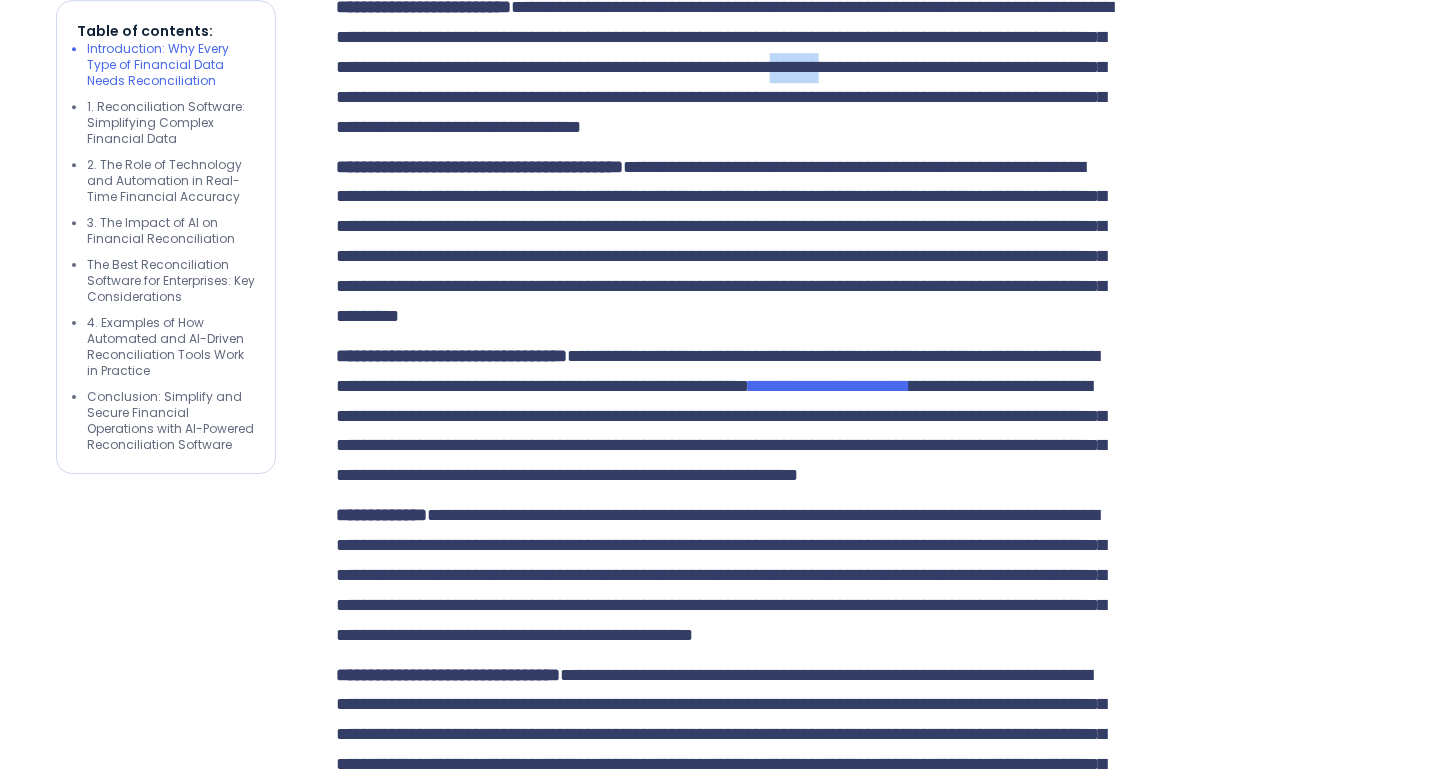 click on "**********" at bounding box center (724, 67) 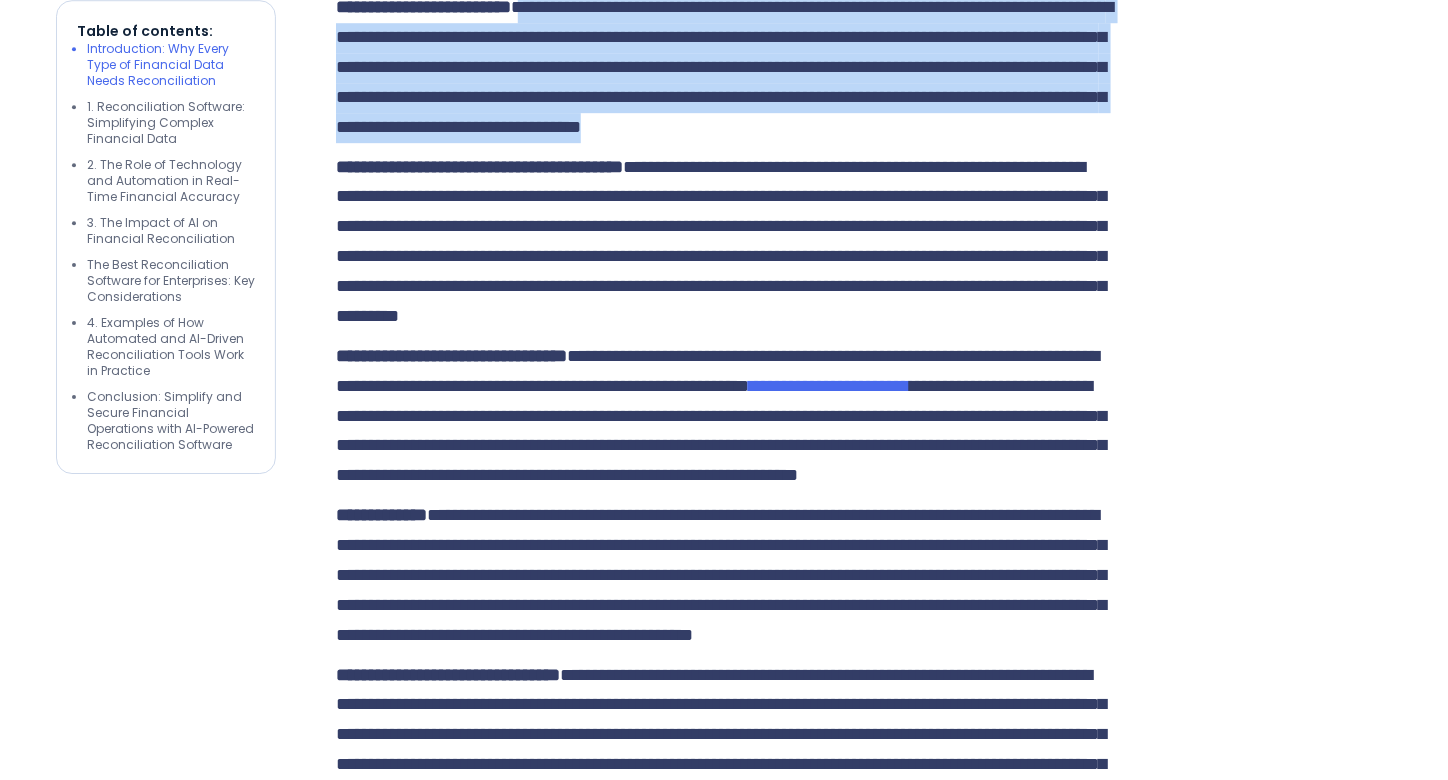 click on "**********" at bounding box center (724, 67) 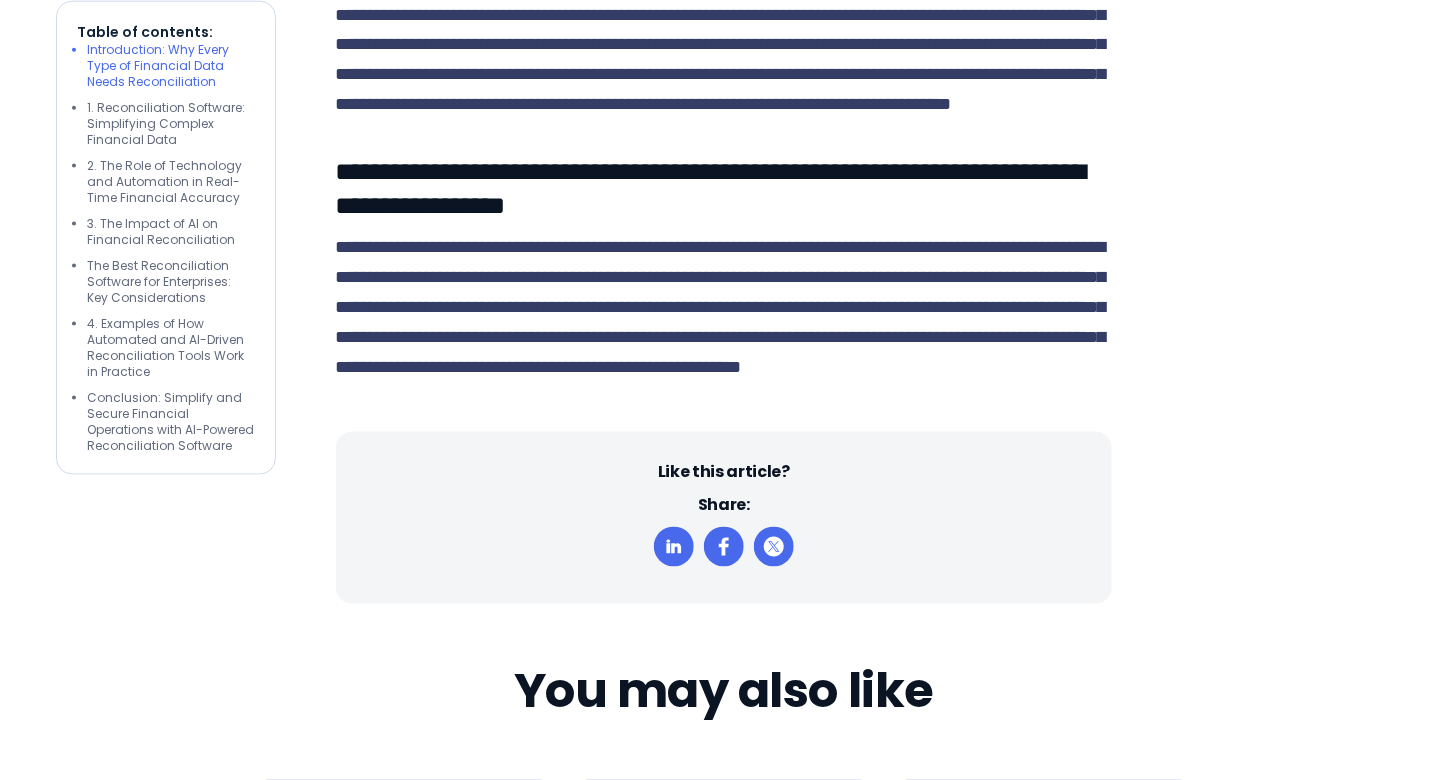 scroll, scrollTop: 5868, scrollLeft: 0, axis: vertical 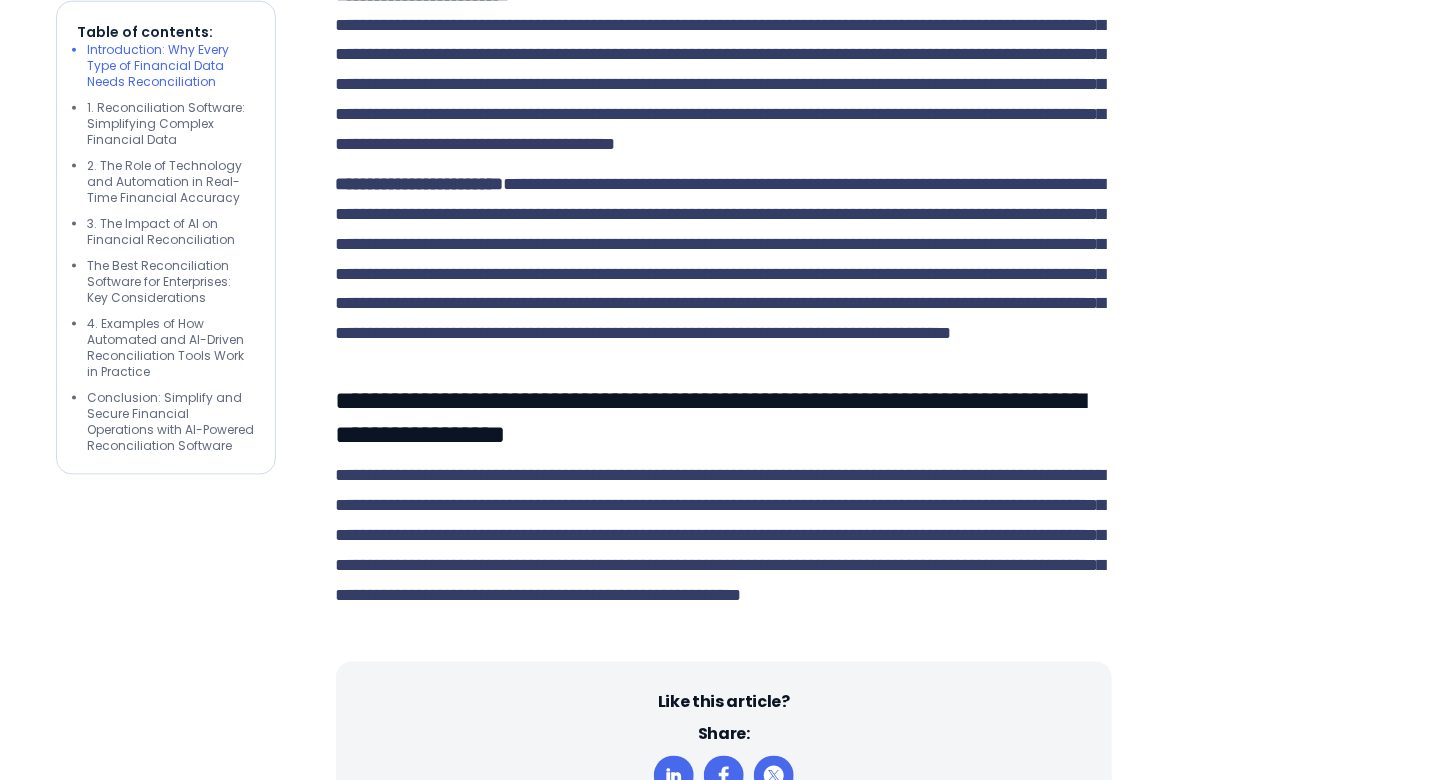 click on "**********" at bounding box center (724, -1001) 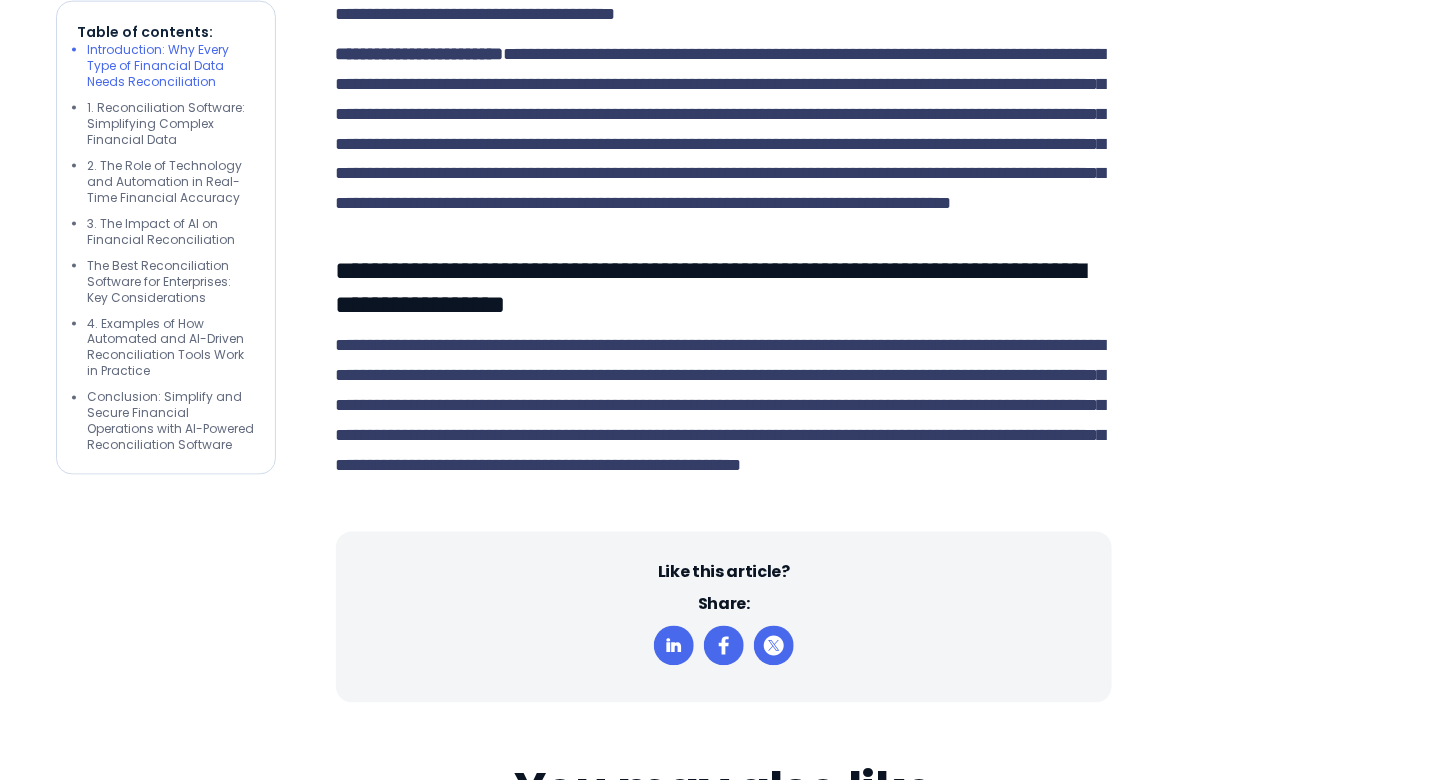 click on "**********" at bounding box center [721, -1017] 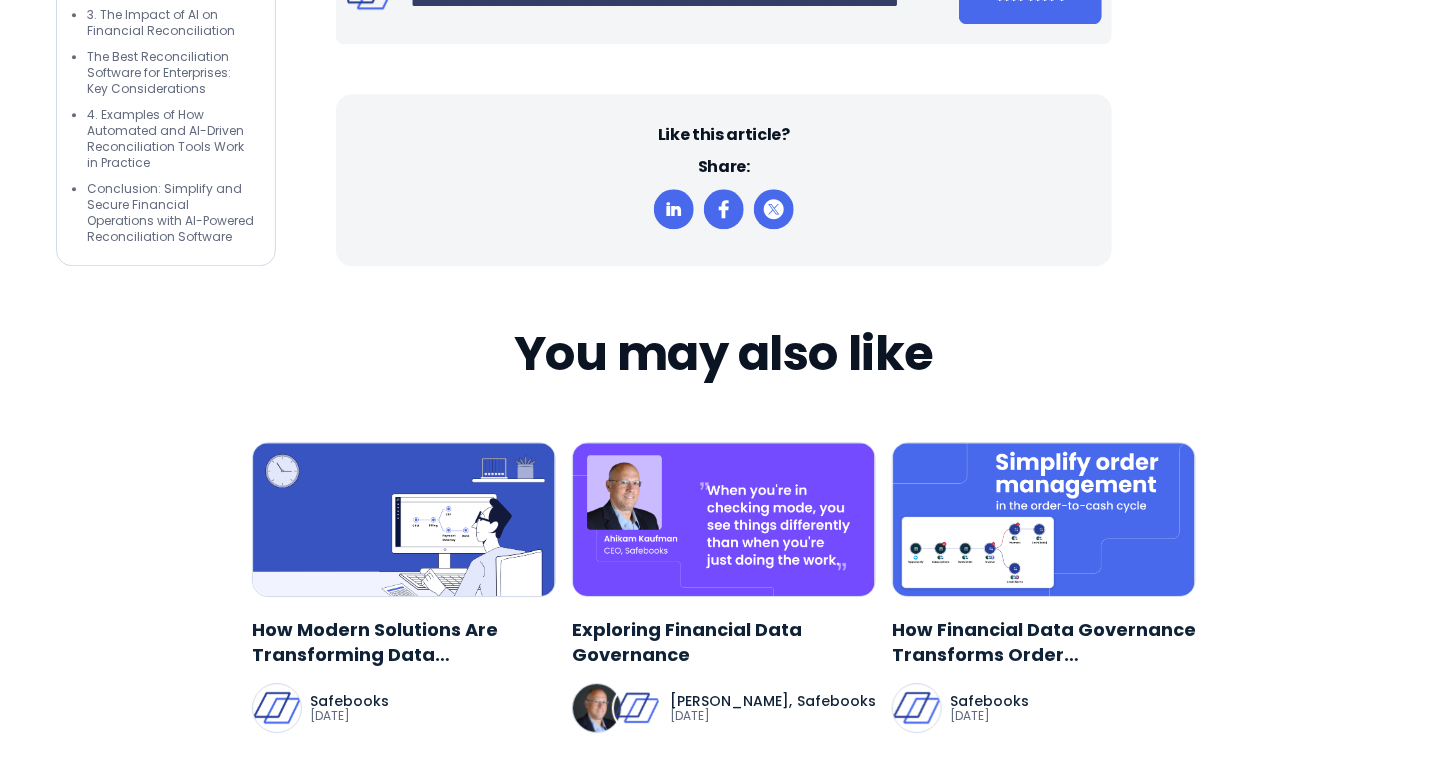 scroll, scrollTop: 6686, scrollLeft: 0, axis: vertical 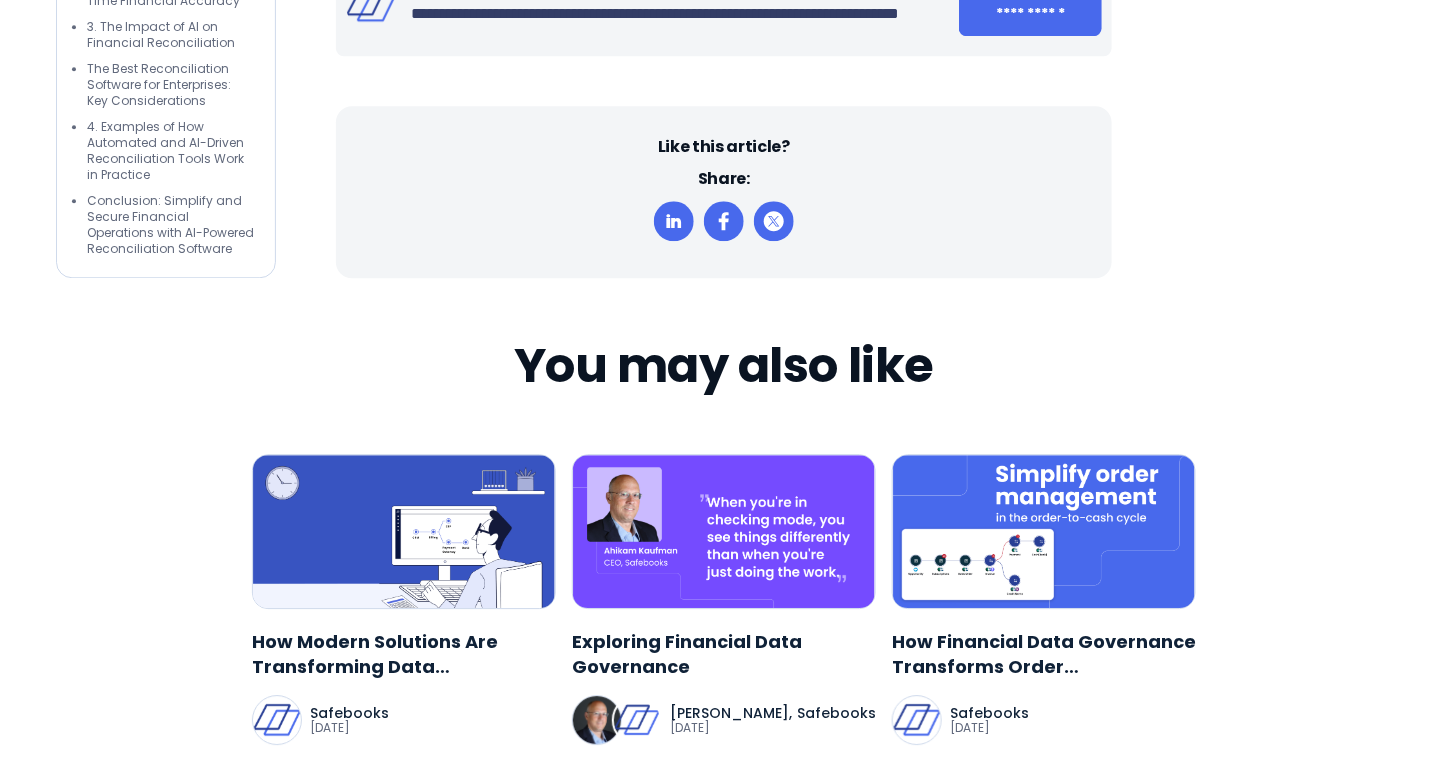 click on "**********" at bounding box center (724, -939) 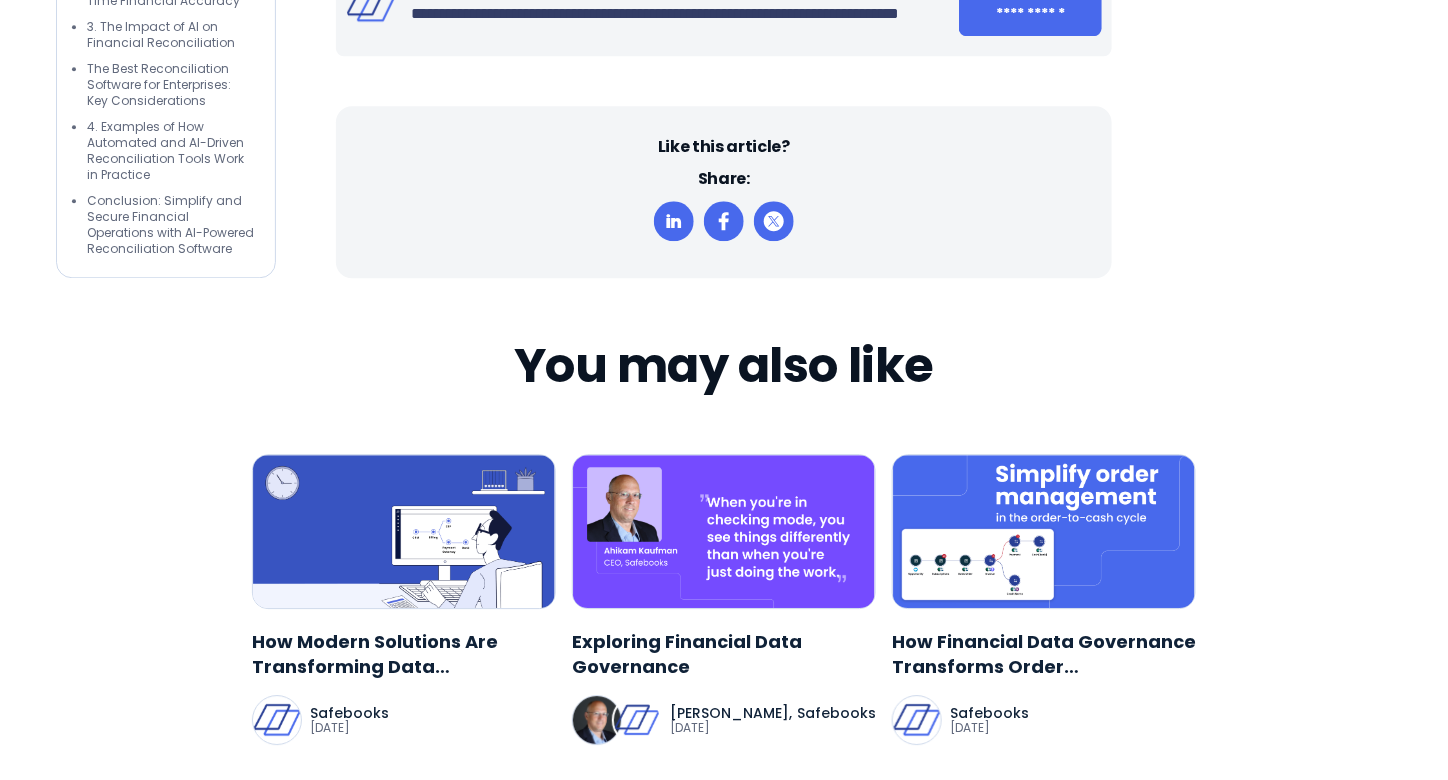 click on "**********" at bounding box center (724, -939) 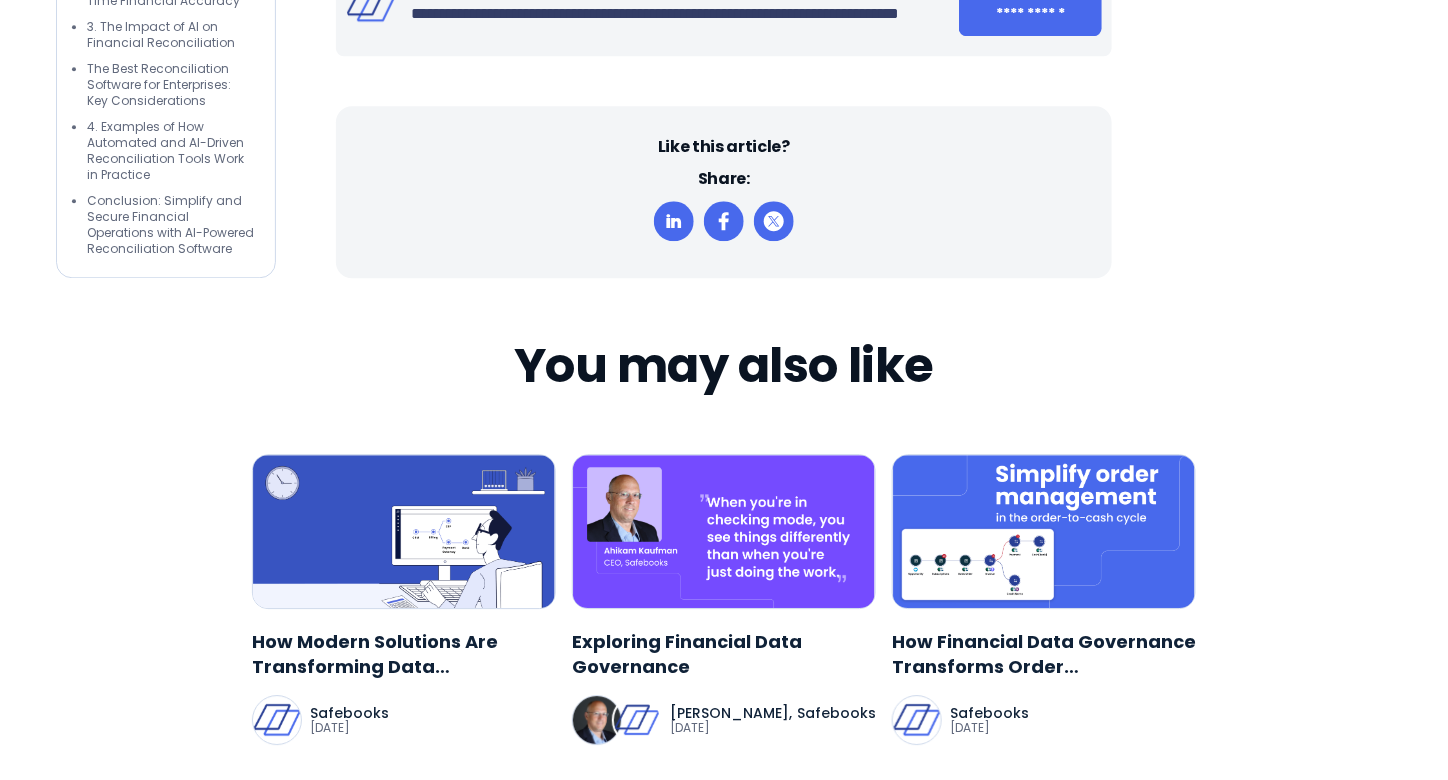 drag, startPoint x: 717, startPoint y: 422, endPoint x: 422, endPoint y: 519, distance: 310.53824 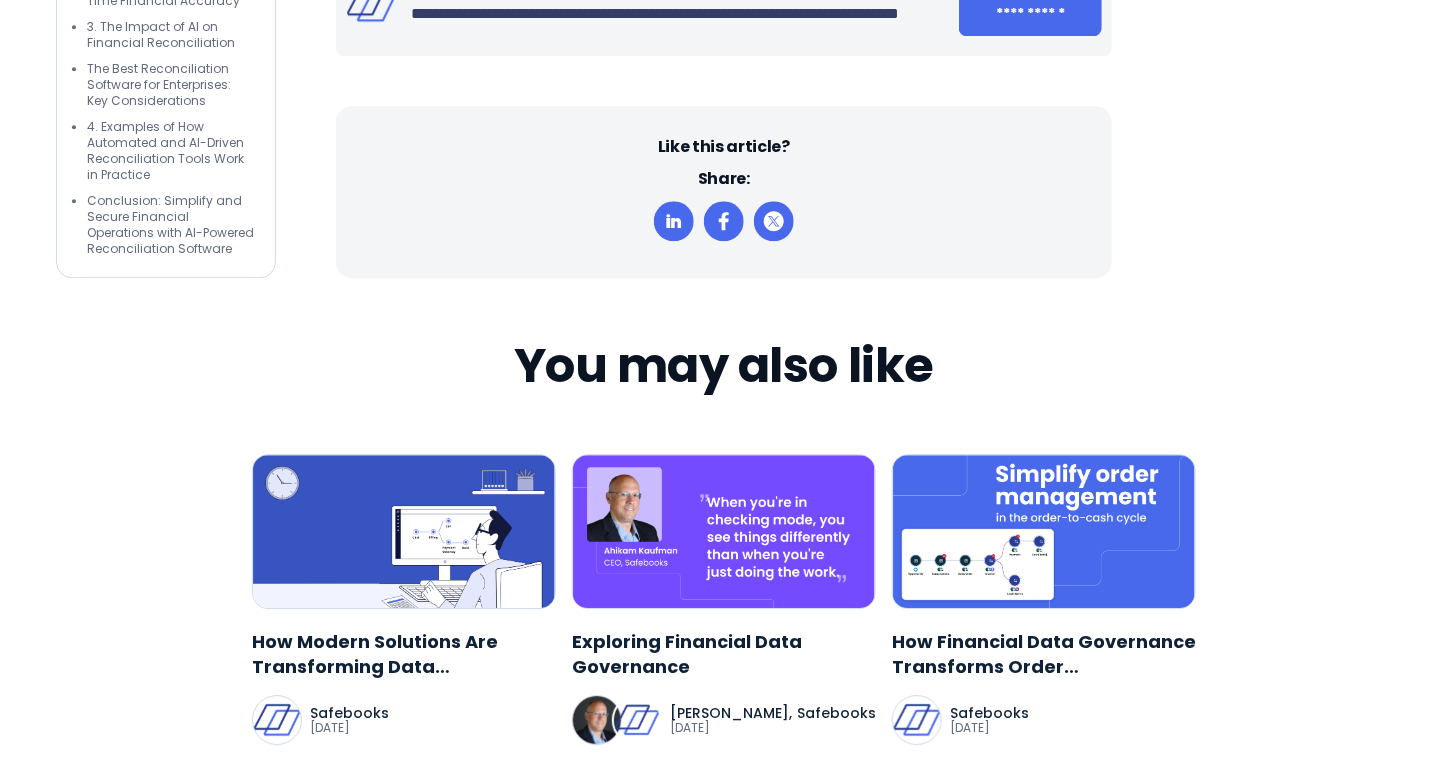drag, startPoint x: 422, startPoint y: 519, endPoint x: 908, endPoint y: 529, distance: 486.10287 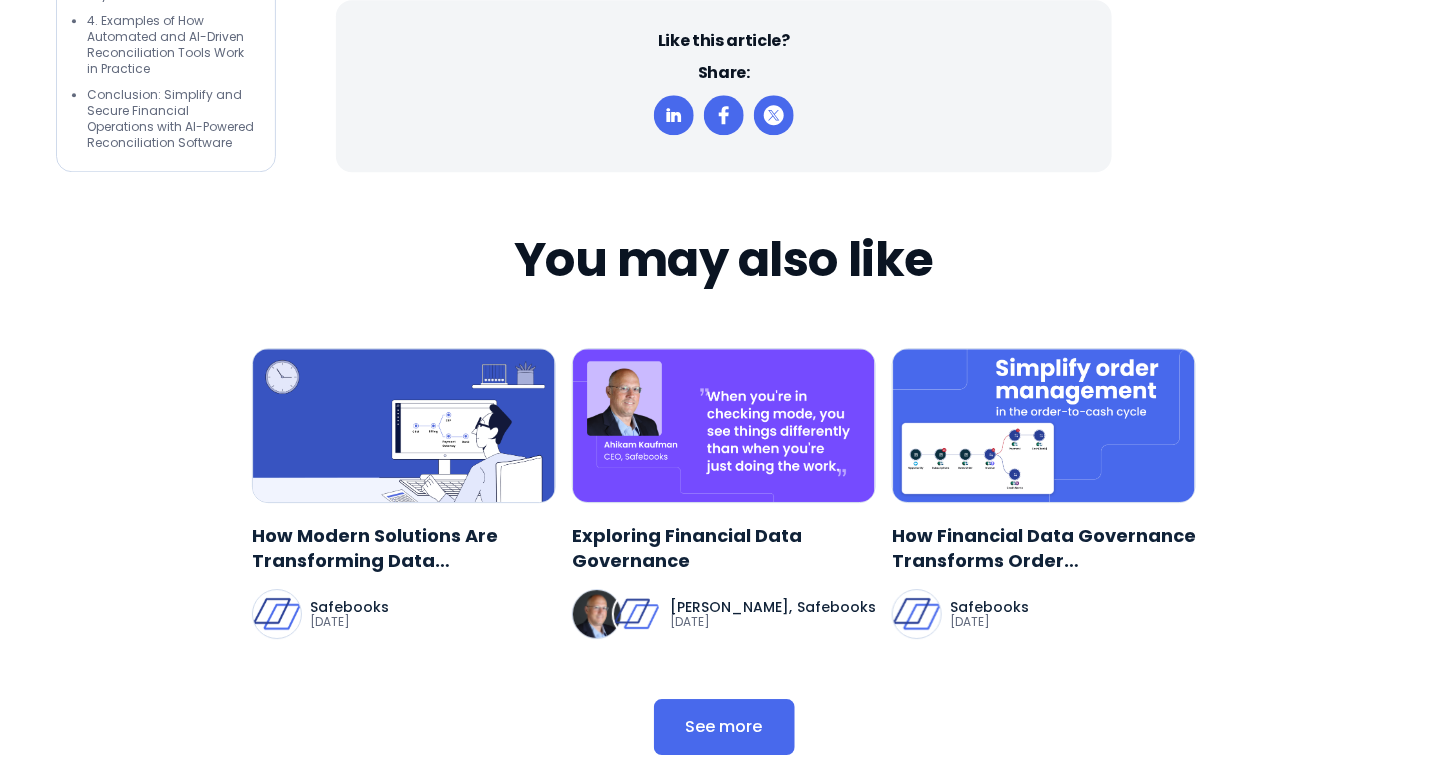 click on "**********" at bounding box center (724, -1045) 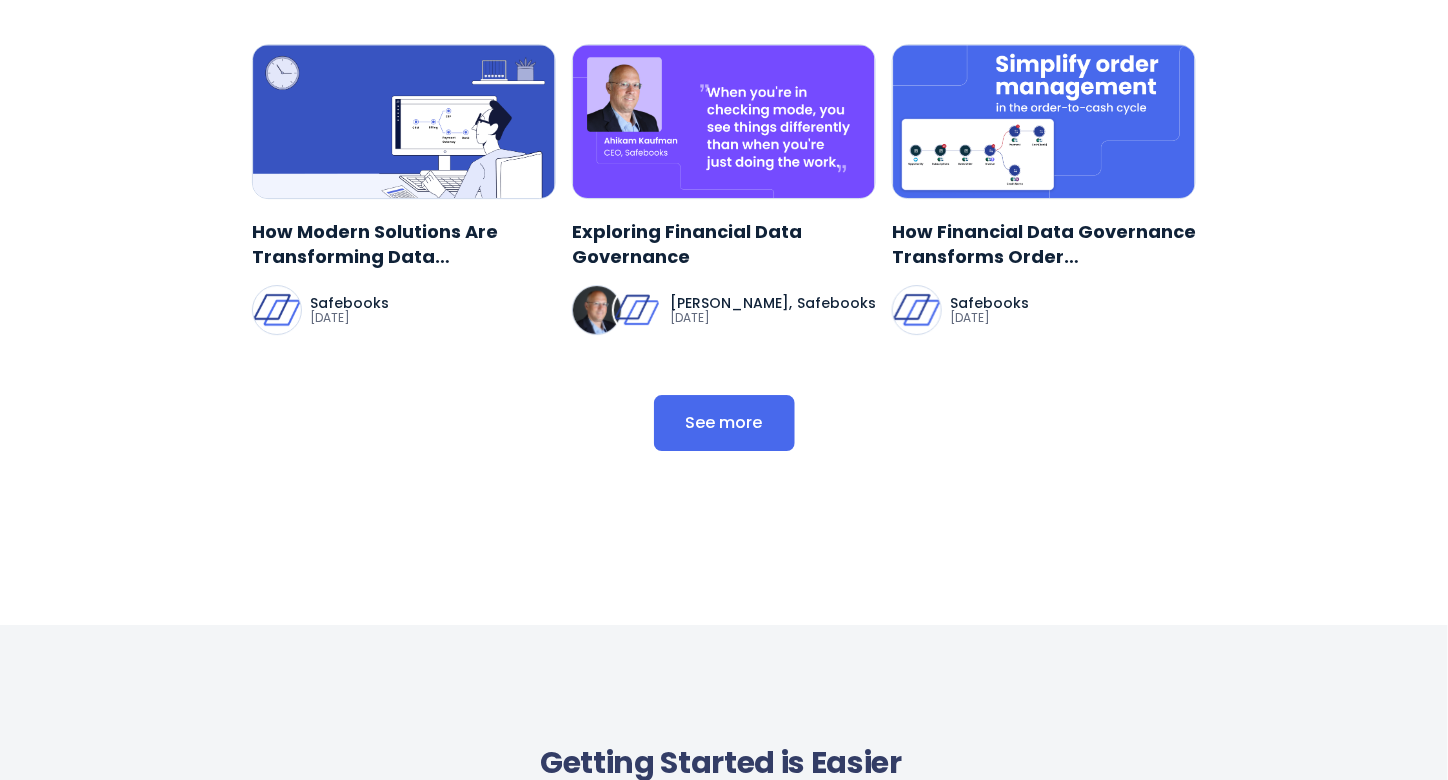 scroll, scrollTop: 7098, scrollLeft: 0, axis: vertical 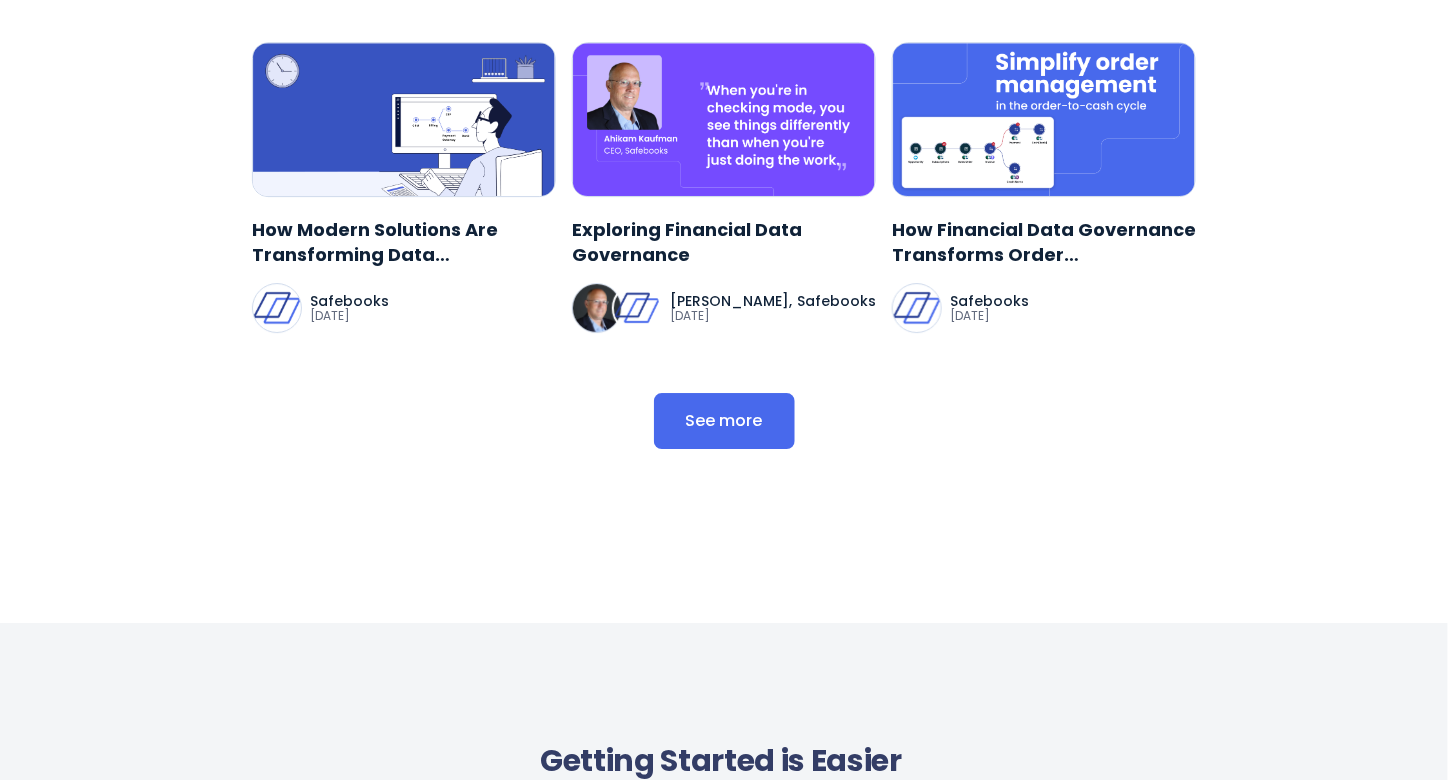 drag, startPoint x: 332, startPoint y: 294, endPoint x: 808, endPoint y: 391, distance: 485.78287 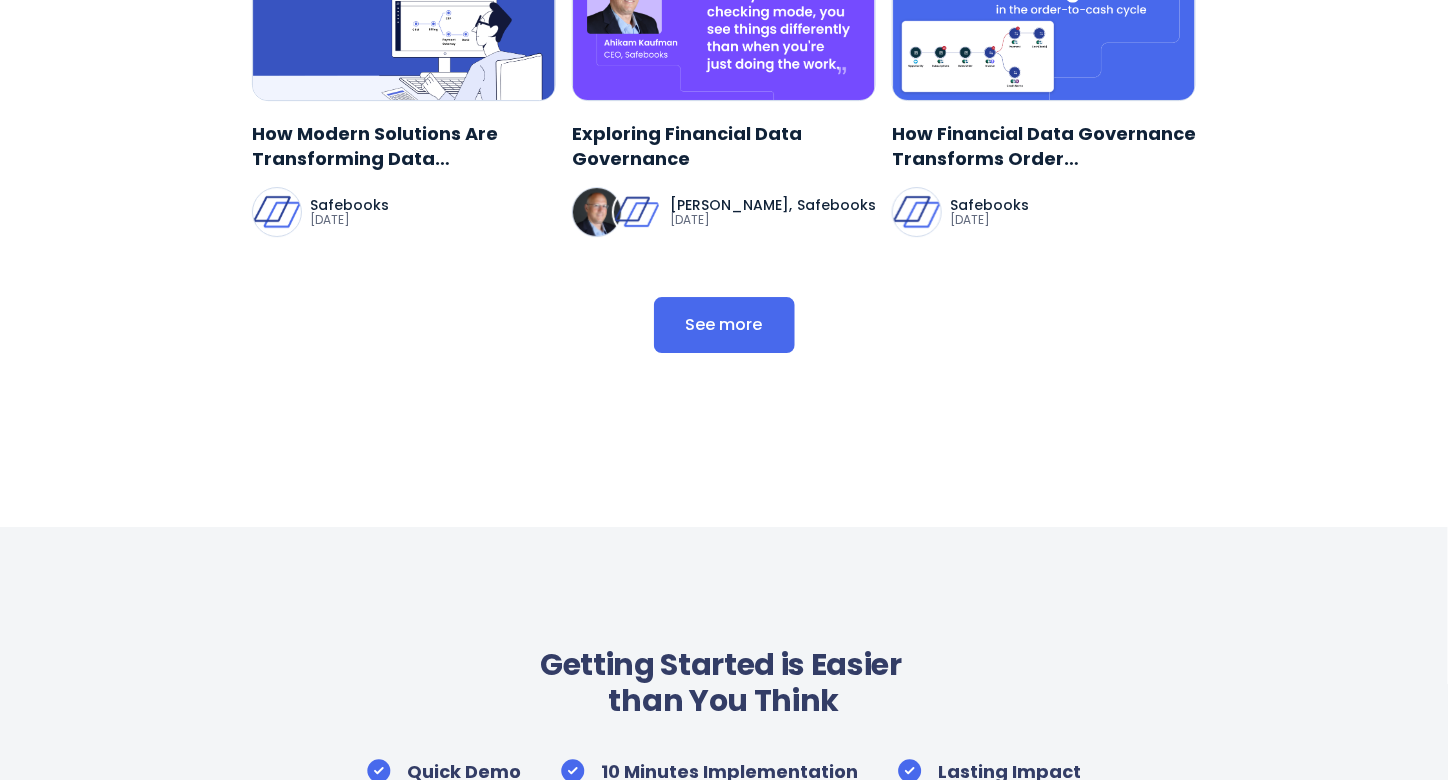 scroll, scrollTop: 7196, scrollLeft: 0, axis: vertical 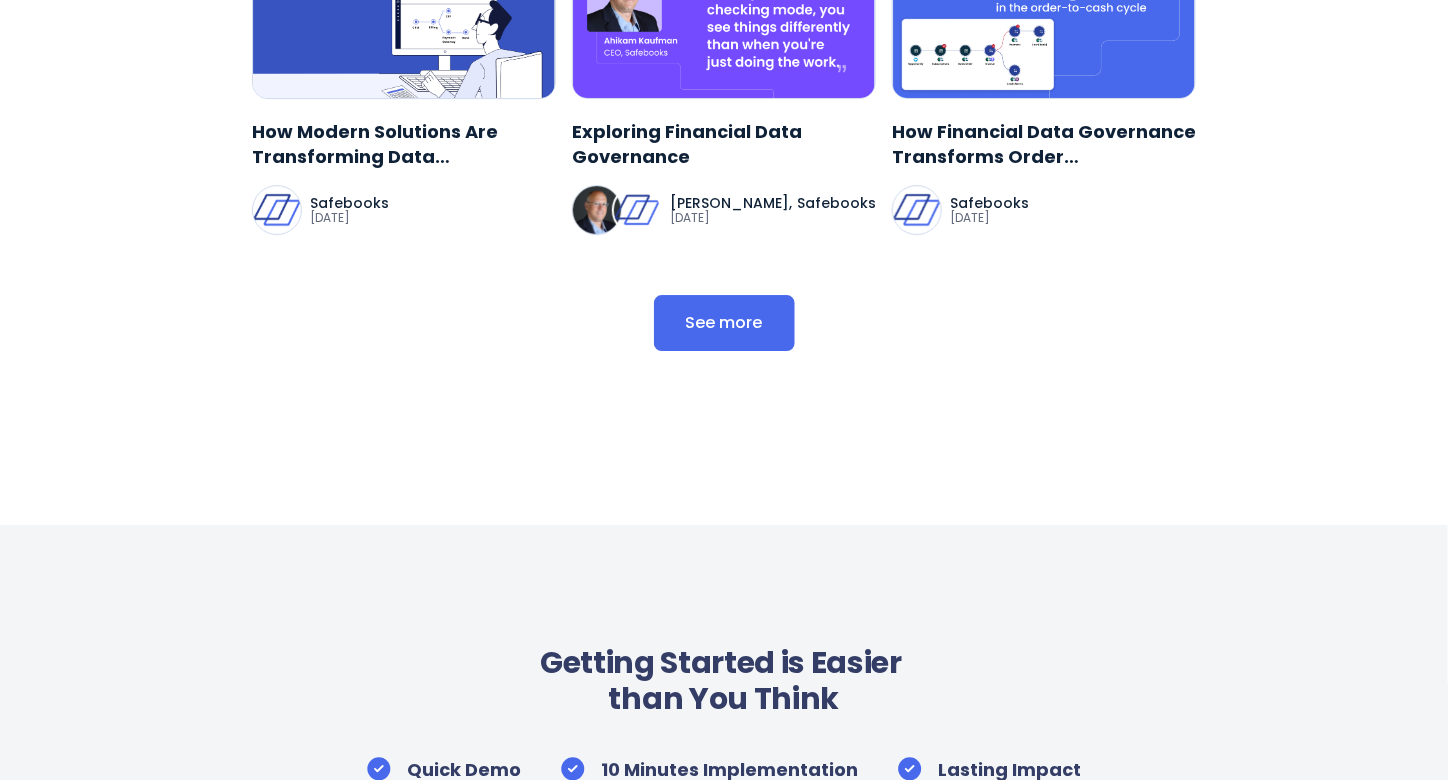 click on "**********" at bounding box center [724, -1259] 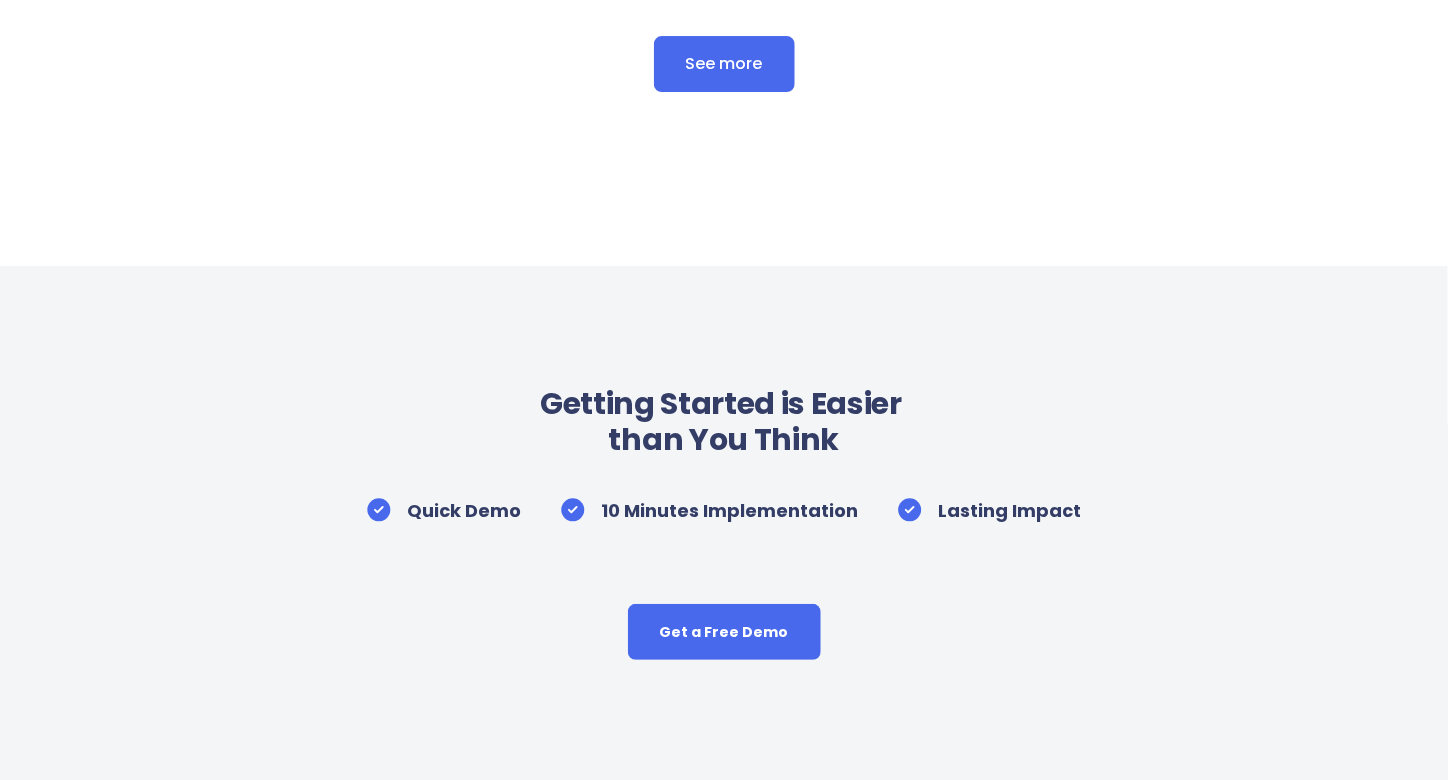 scroll, scrollTop: 8197, scrollLeft: 0, axis: vertical 